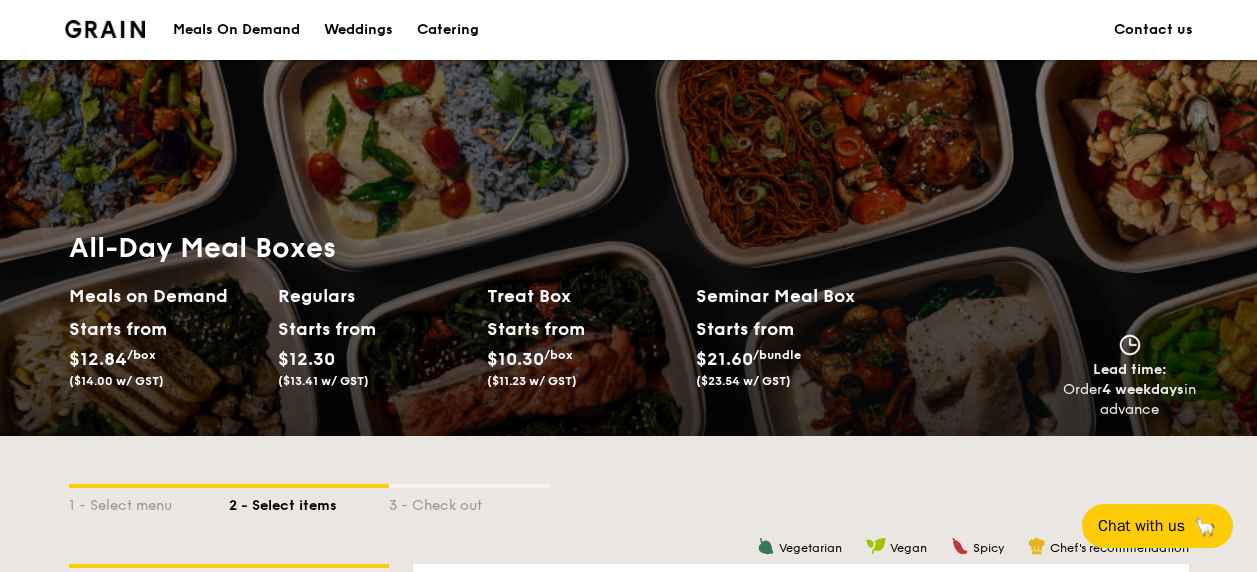 scroll, scrollTop: 333, scrollLeft: 0, axis: vertical 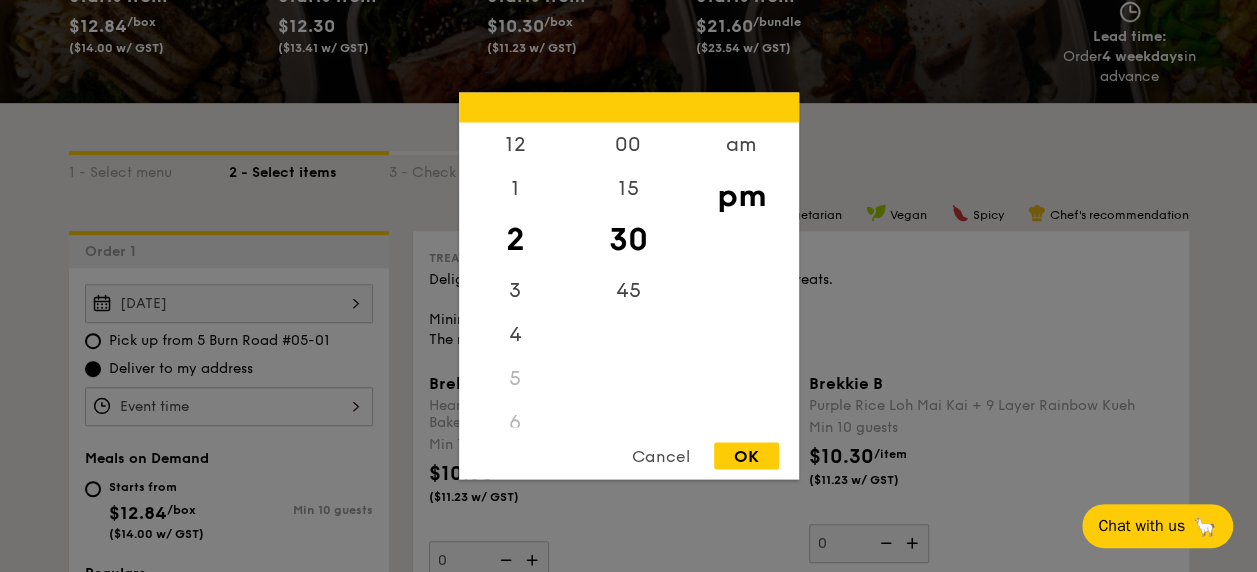 click on "1 2 3 4 5 6 7 8 9 10 11   00 15 30 45   am   pm   Cancel   OK" at bounding box center [229, 406] 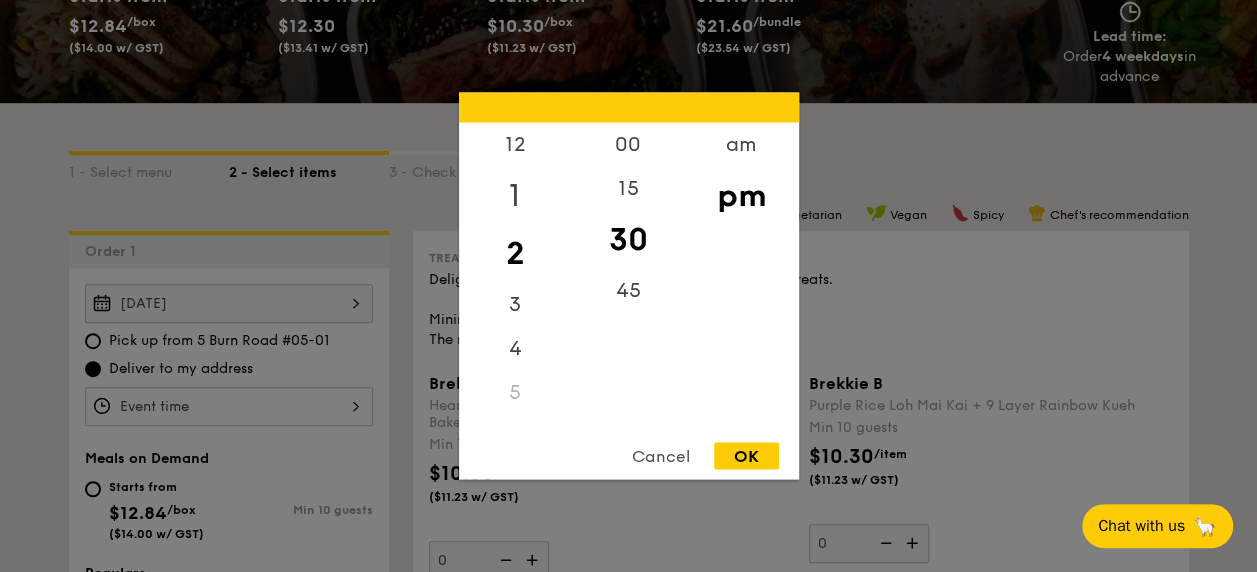 click on "1" at bounding box center (515, 196) 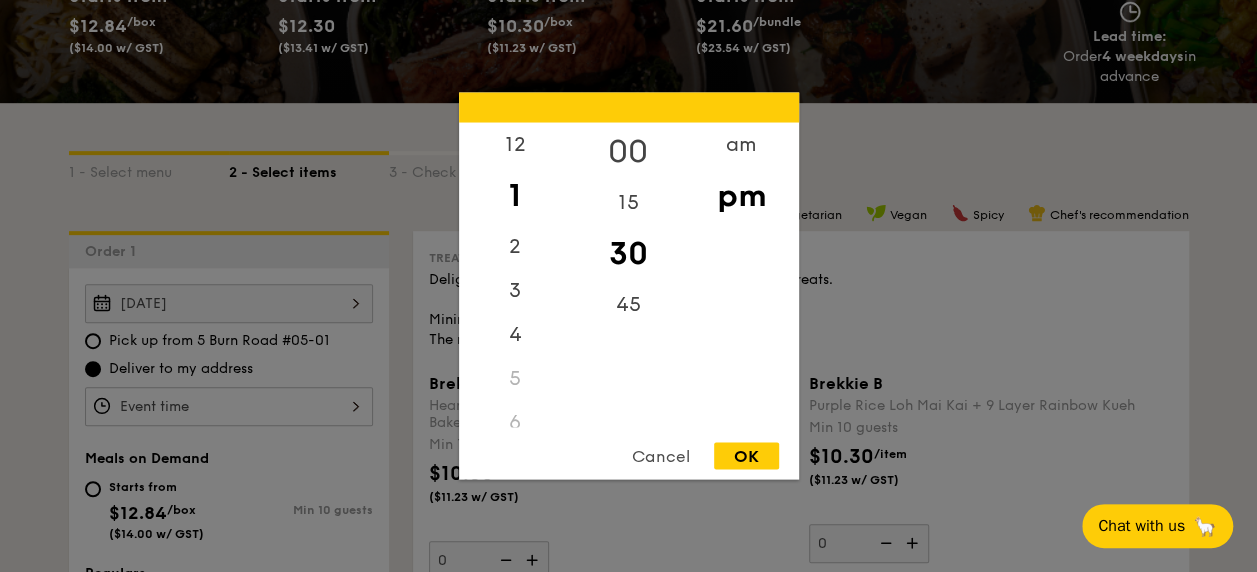 click on "00" at bounding box center [628, 152] 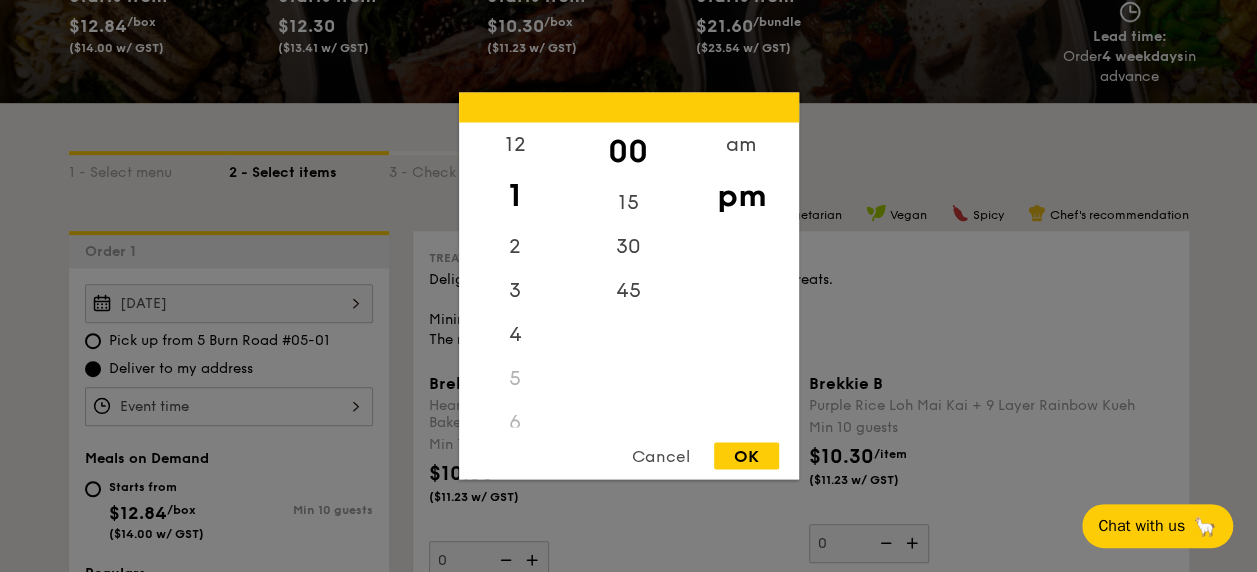 click on "OK" at bounding box center [746, 456] 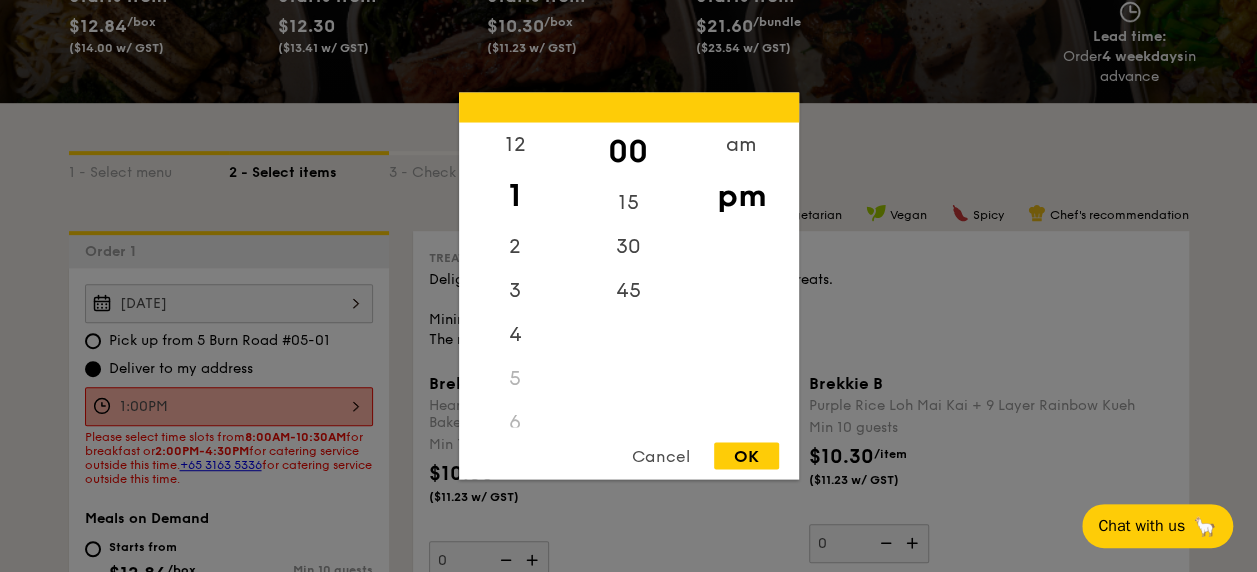 click on "1:00PM 12 1 2 3 4 5 6 7 8 9 10 11 00 15 30 45 am pm Cancel OK" at bounding box center [229, 406] 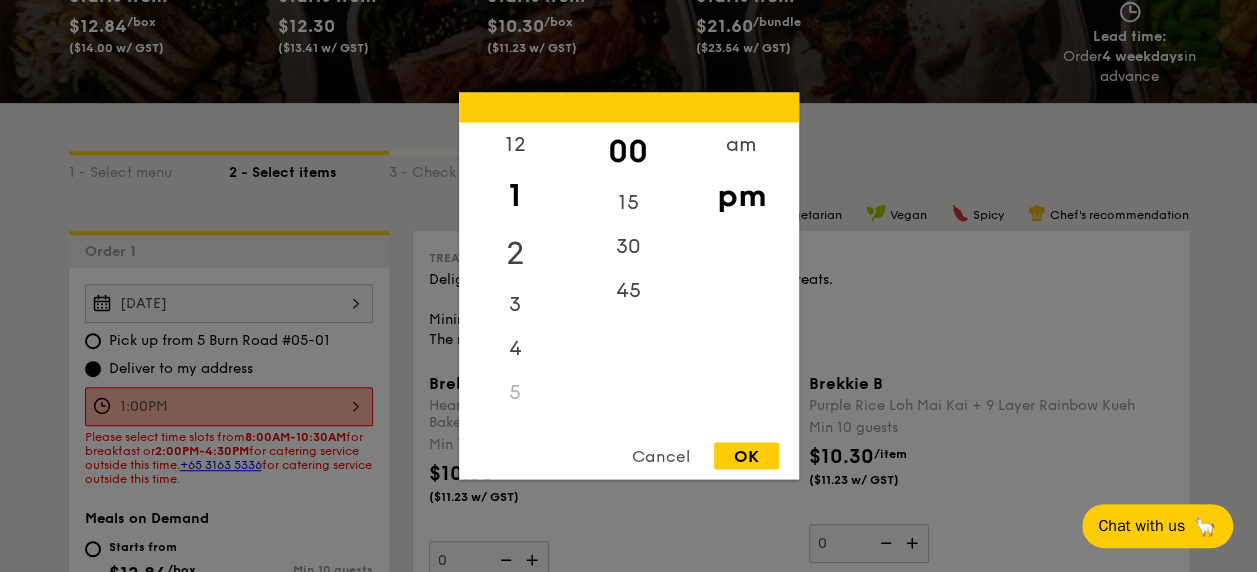 click on "2" at bounding box center [515, 254] 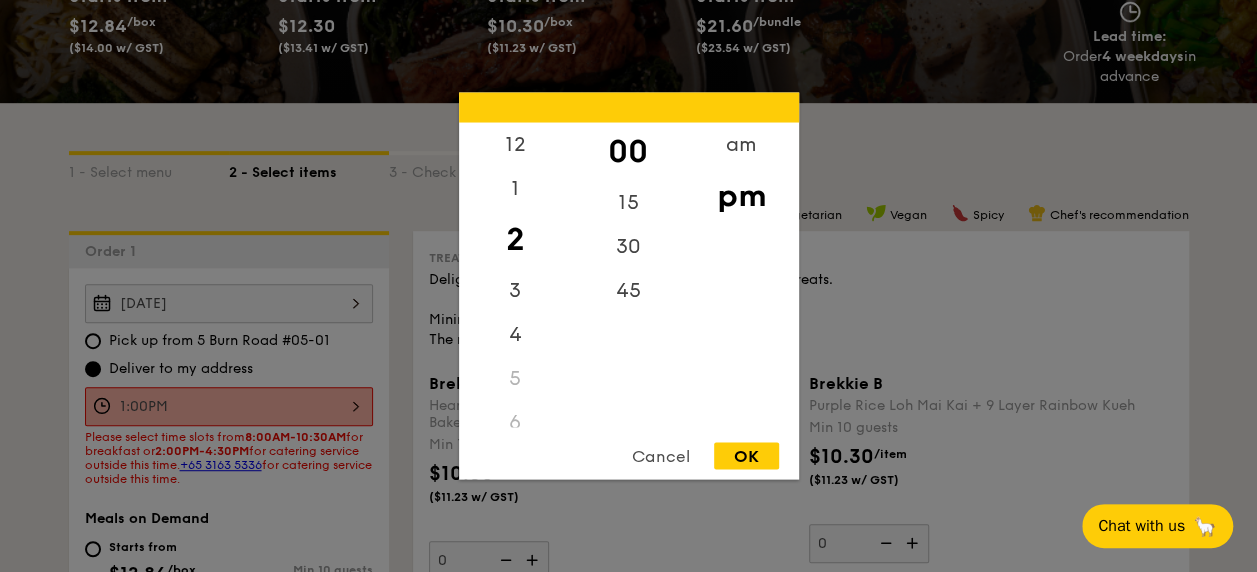 click on "OK" at bounding box center (746, 456) 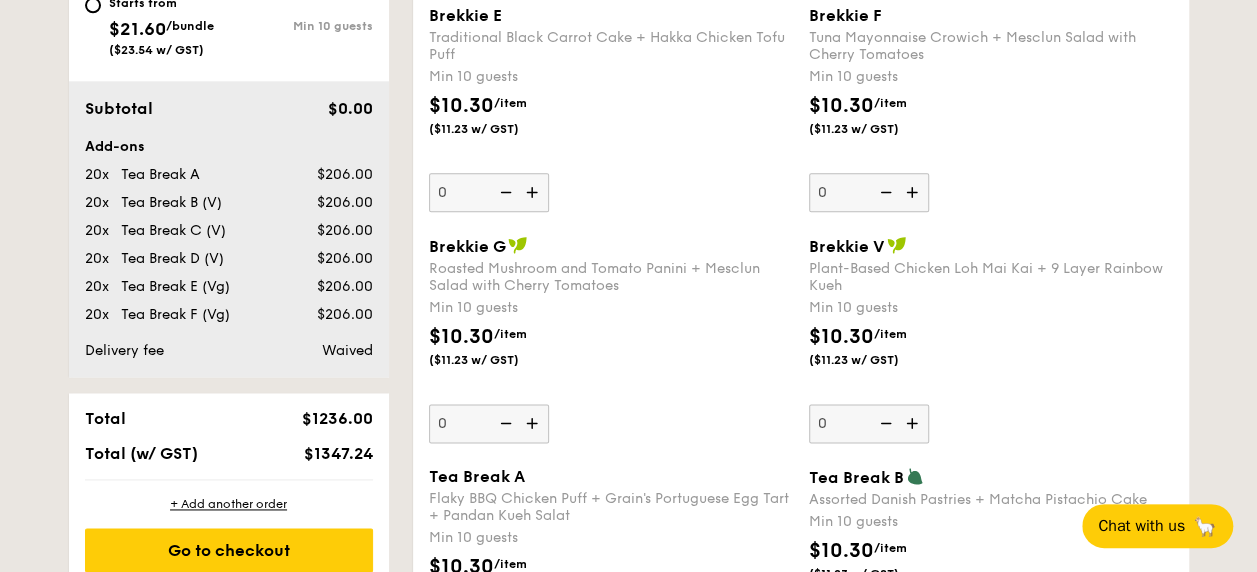 scroll, scrollTop: 1224, scrollLeft: 0, axis: vertical 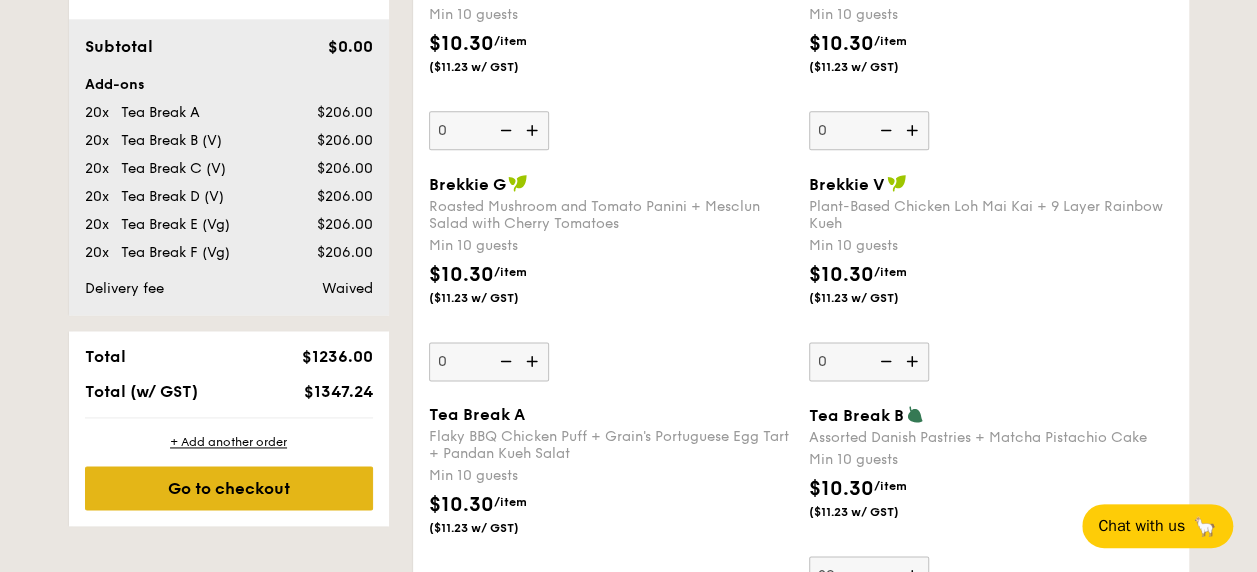 click on "Go to checkout" at bounding box center (229, 488) 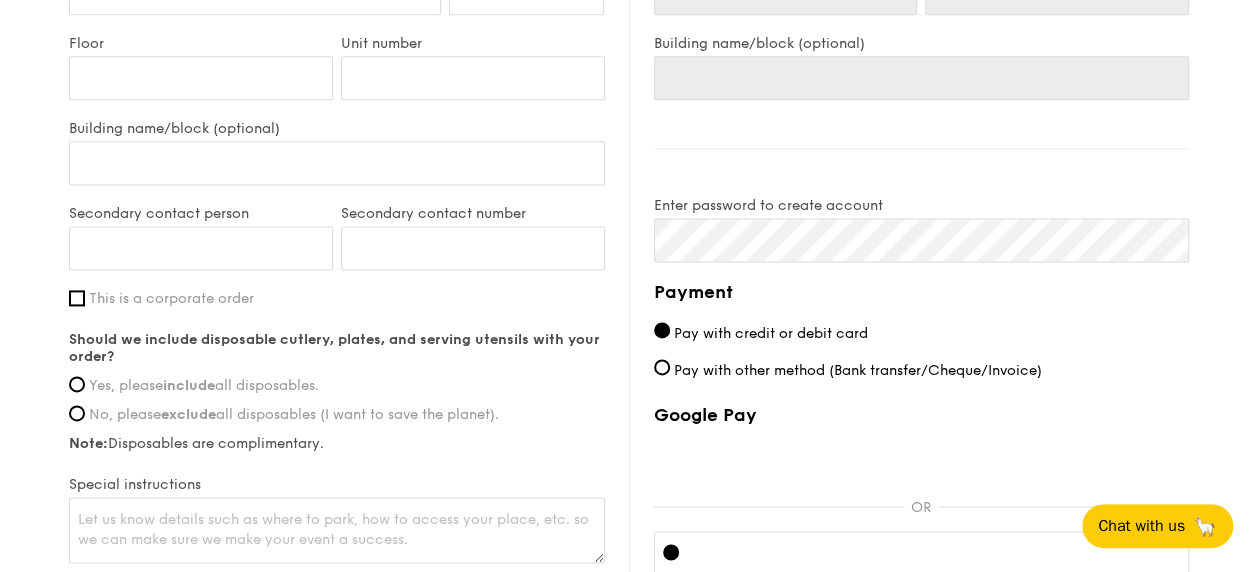 scroll, scrollTop: 1265, scrollLeft: 0, axis: vertical 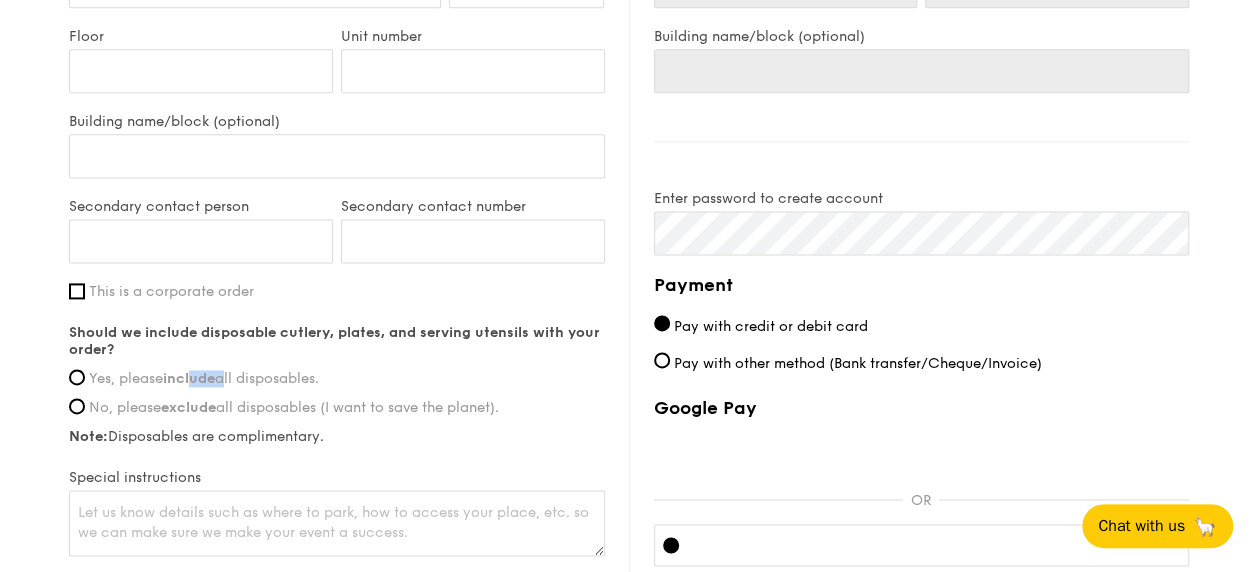 drag, startPoint x: 222, startPoint y: 365, endPoint x: 196, endPoint y: 373, distance: 27.202942 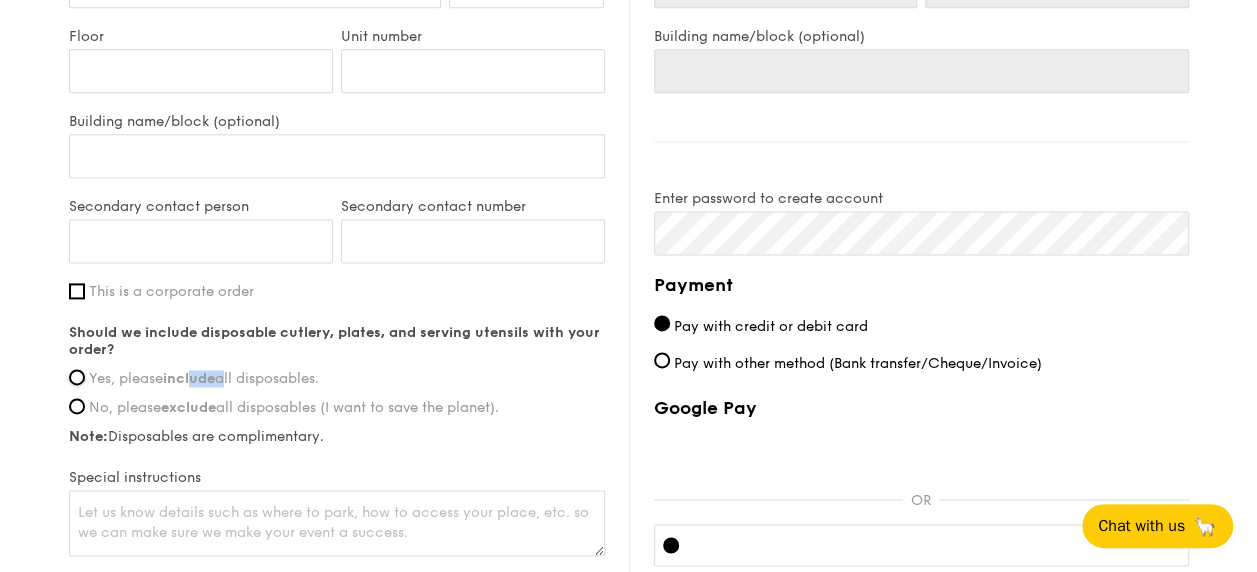 click on "Yes, please include all disposables." at bounding box center [77, 377] 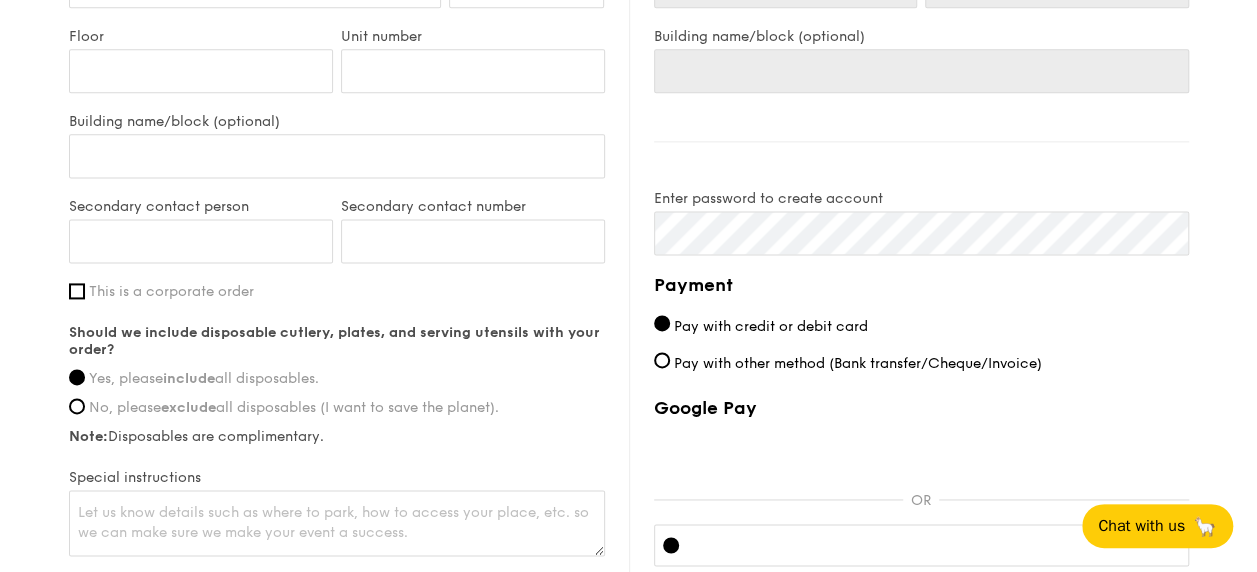 click on "2:00PM
Add-ons
20x Tea Break A - Flaky BBQ Chicken Puff + Grain's Portuguese Egg Tart + Pandan Kueh Salat 20x Tea Break B  - Assorted Danish Pastries + Matcha Pistachio Cake 20x Tea Break C  - Bluest Blueberry Muffin + Satilia Chocolate Mousse Cake + Assorted Danish Pastries 20x Tea Break D - Assorted Danish Pastries + Philly Cheese Butter Cake + Matcha White Chocolate Croissant 20x Tea Break E - Levantine Cauliflower and Hummus + Roasted Baby Potatoes and Broccoli 20x Tea Break F - Grilled Forest Mushroom Salad + ⁠Maple Cinnamon Sweet Potato
Subtotal
$0.00
Add-ons
$1236.00
Delivery fee
Waived
Apply
Total
$1236.00
$1347.24" at bounding box center (628, -247) 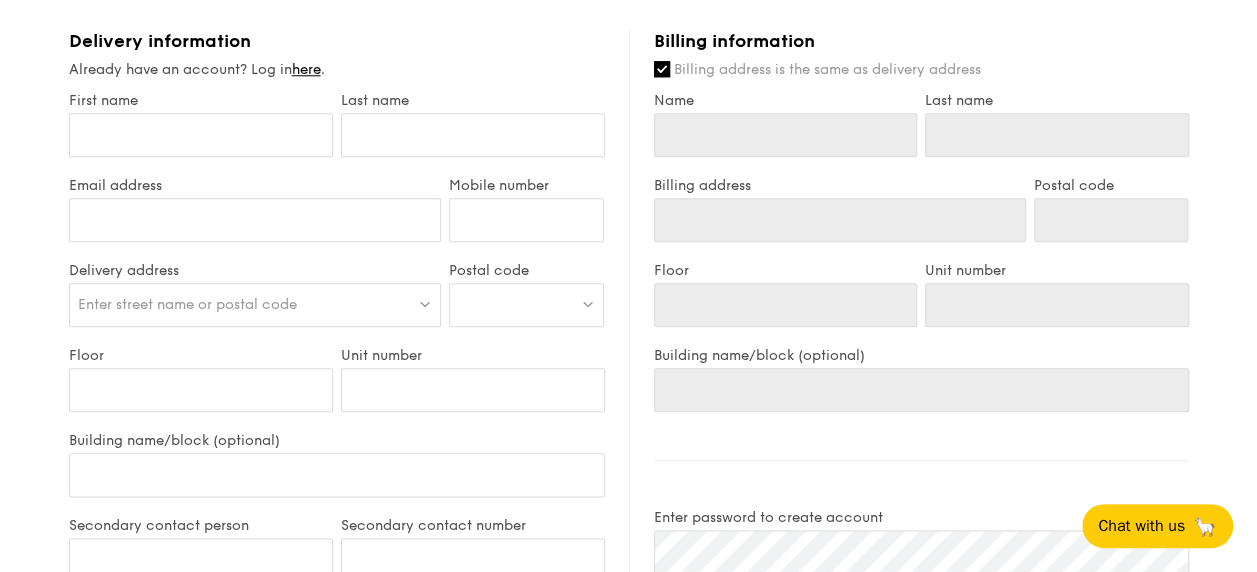 scroll, scrollTop: 945, scrollLeft: 0, axis: vertical 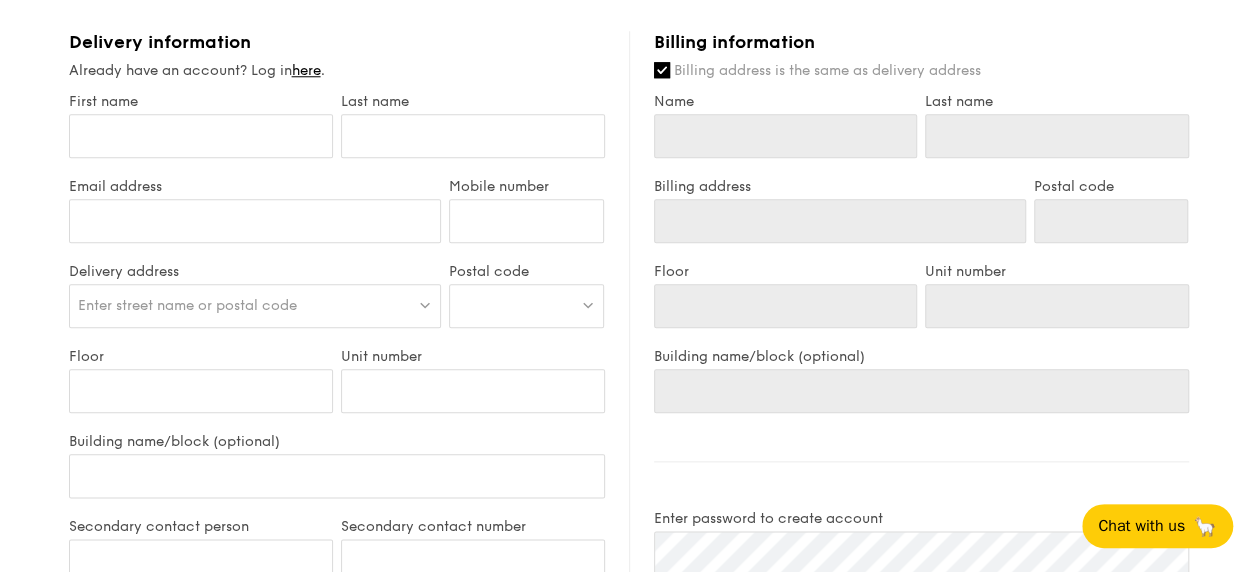 click on "Enter street name or postal code" at bounding box center [255, 306] 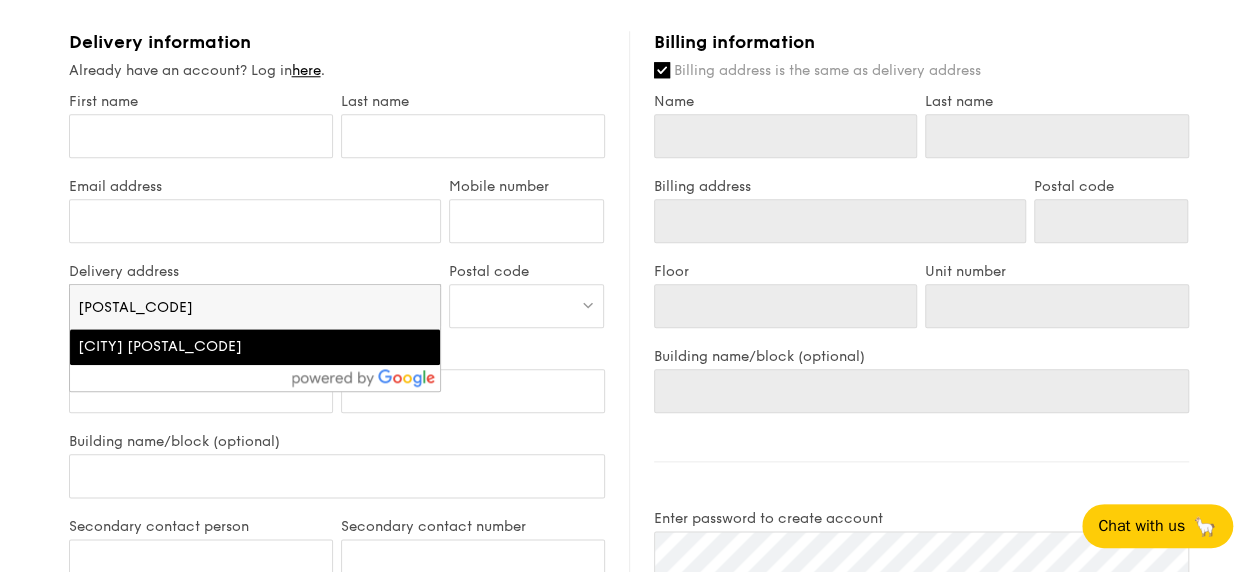 type on "[POSTAL_CODE]" 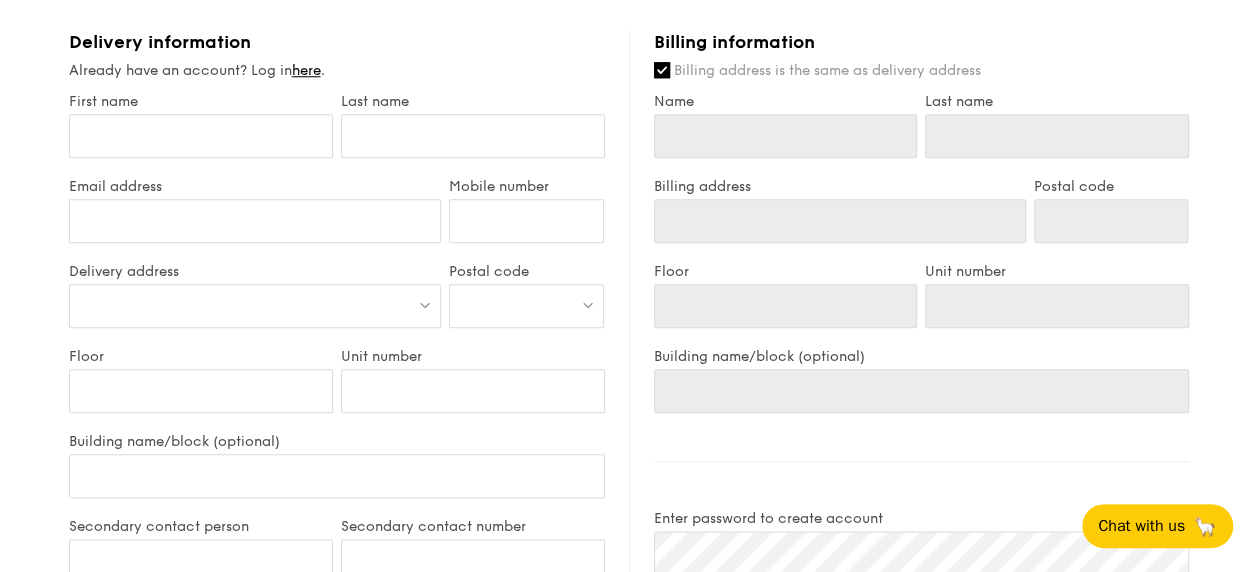 type on "[CITY] [POSTAL_CODE]" 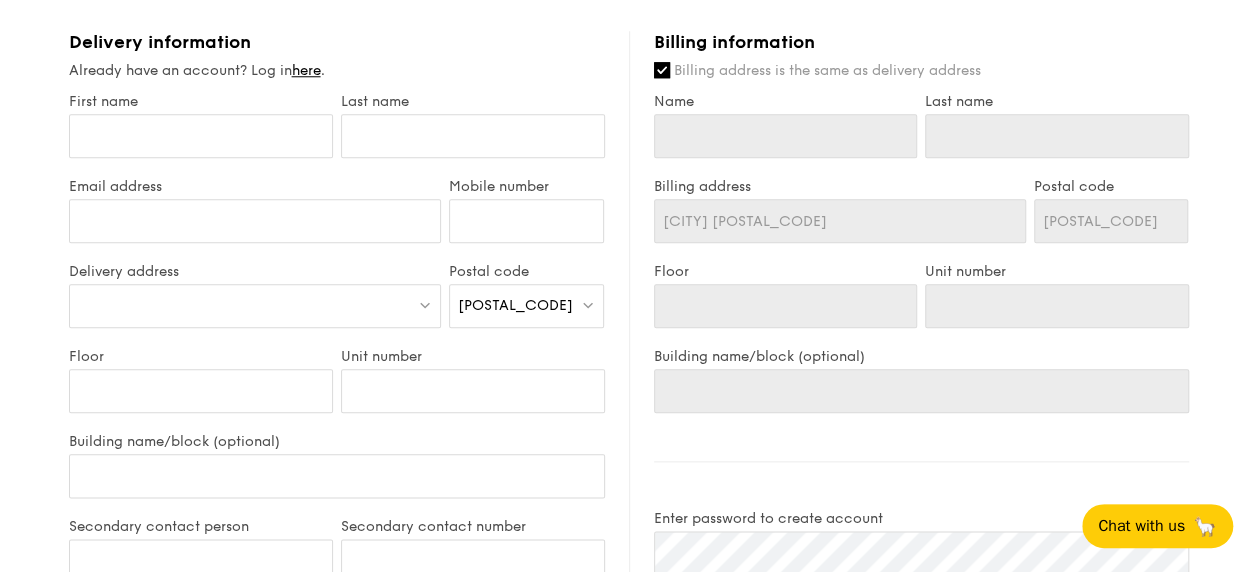 click at bounding box center [255, 306] 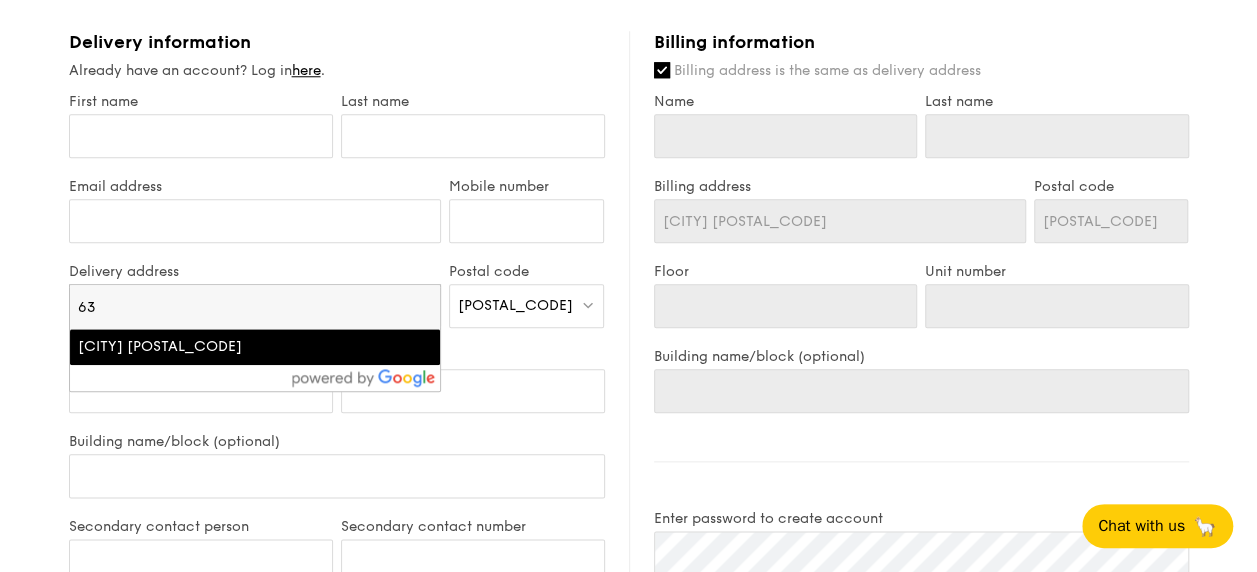 type on "6" 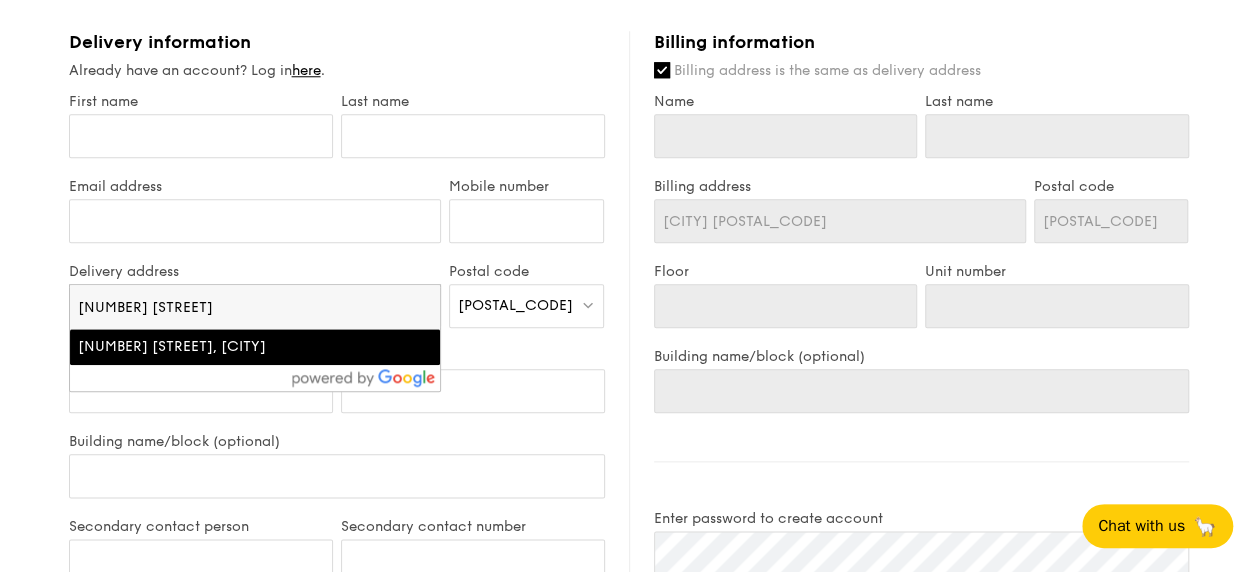type on "[NUMBER] [STREET]" 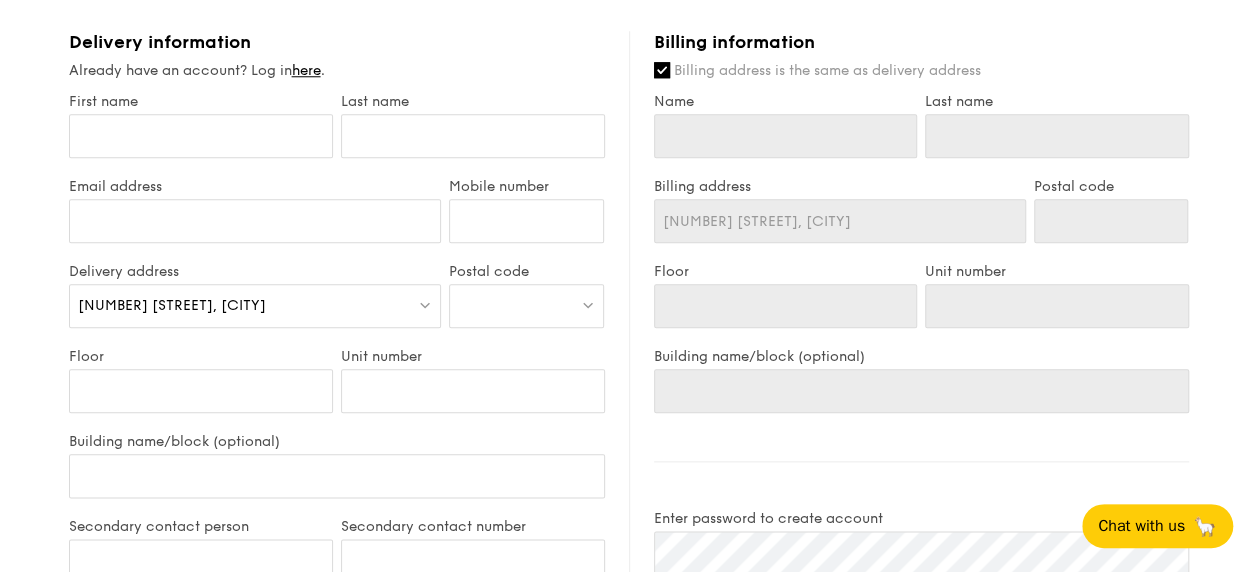 click at bounding box center [526, 306] 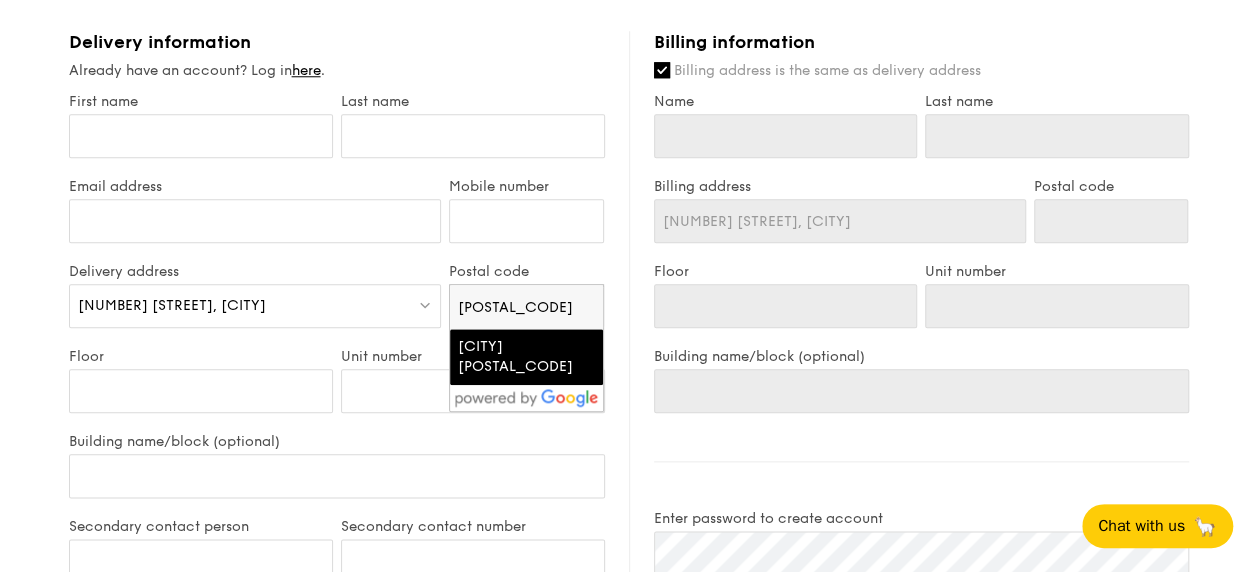 type on "[POSTAL_CODE]" 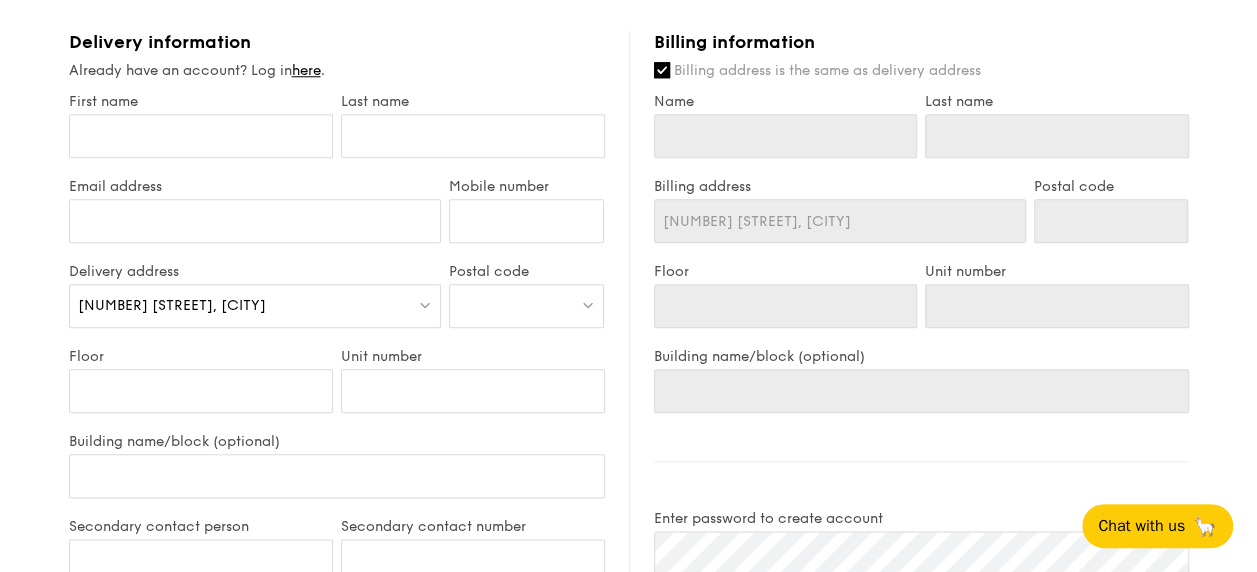type on "[CITY] [POSTAL_CODE]" 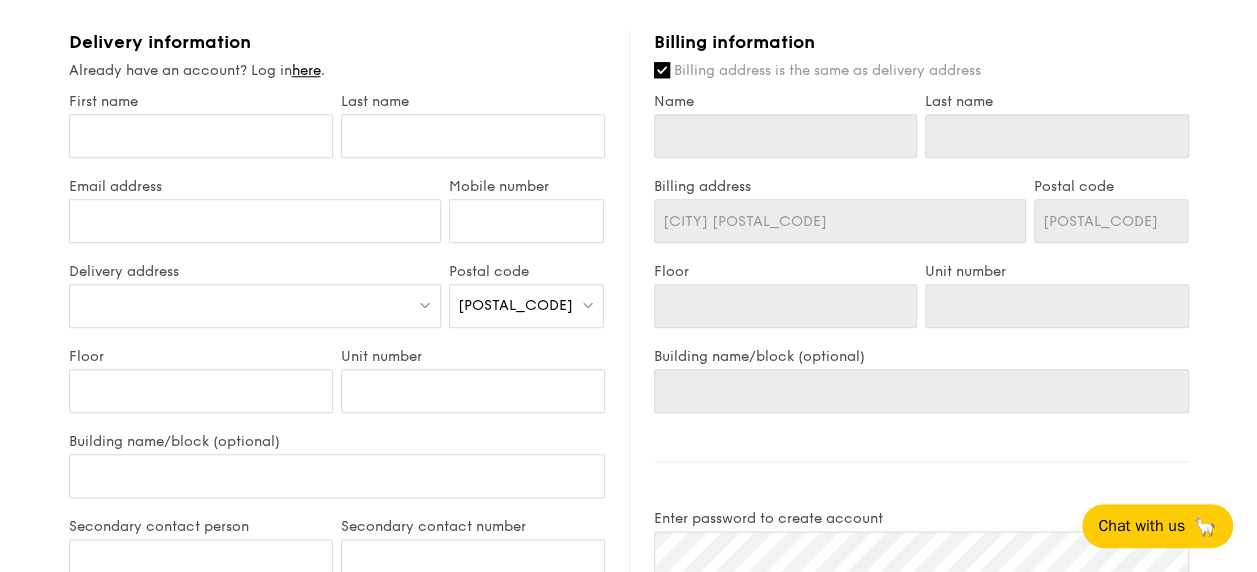 click at bounding box center [255, 306] 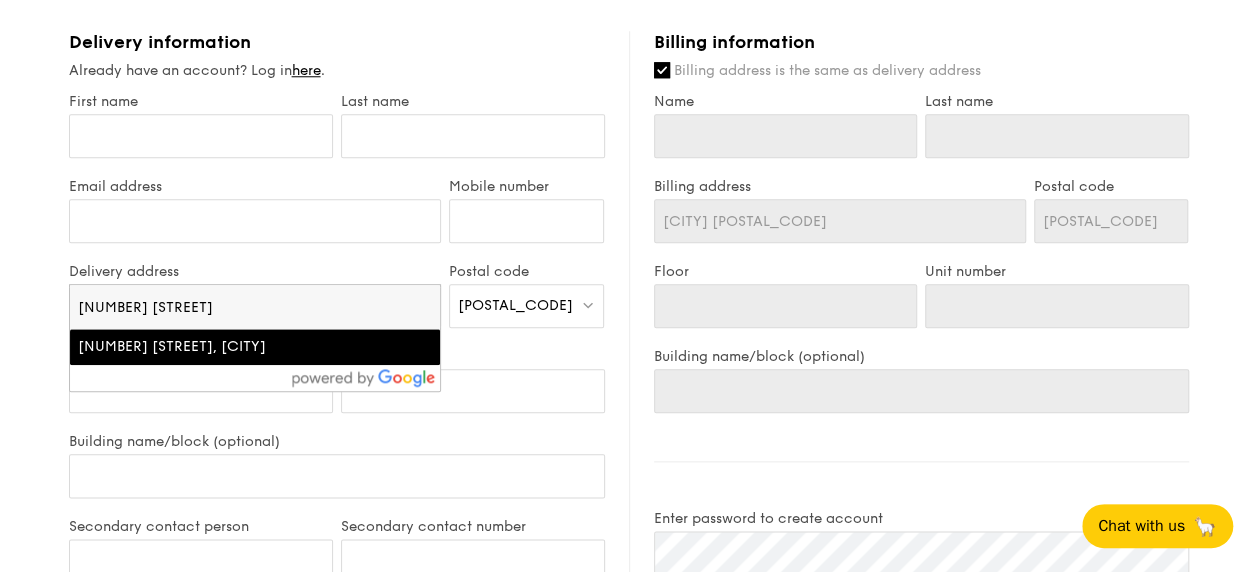 click on "[NUMBER] [STREET], [CITY]" at bounding box center (211, 347) 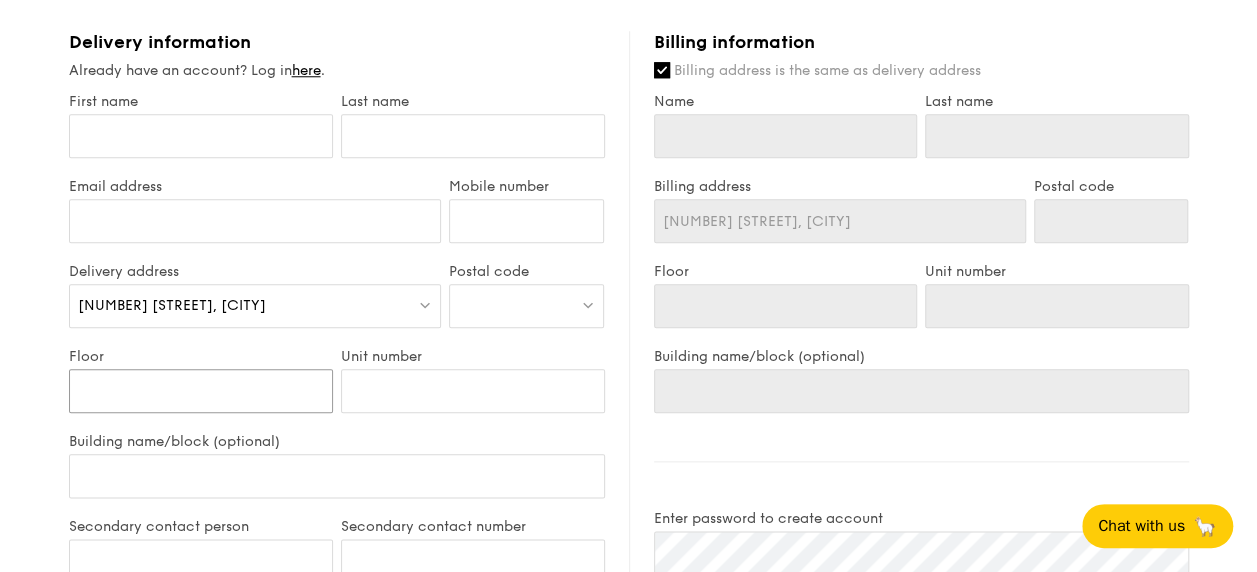 click on "Floor" at bounding box center (201, 391) 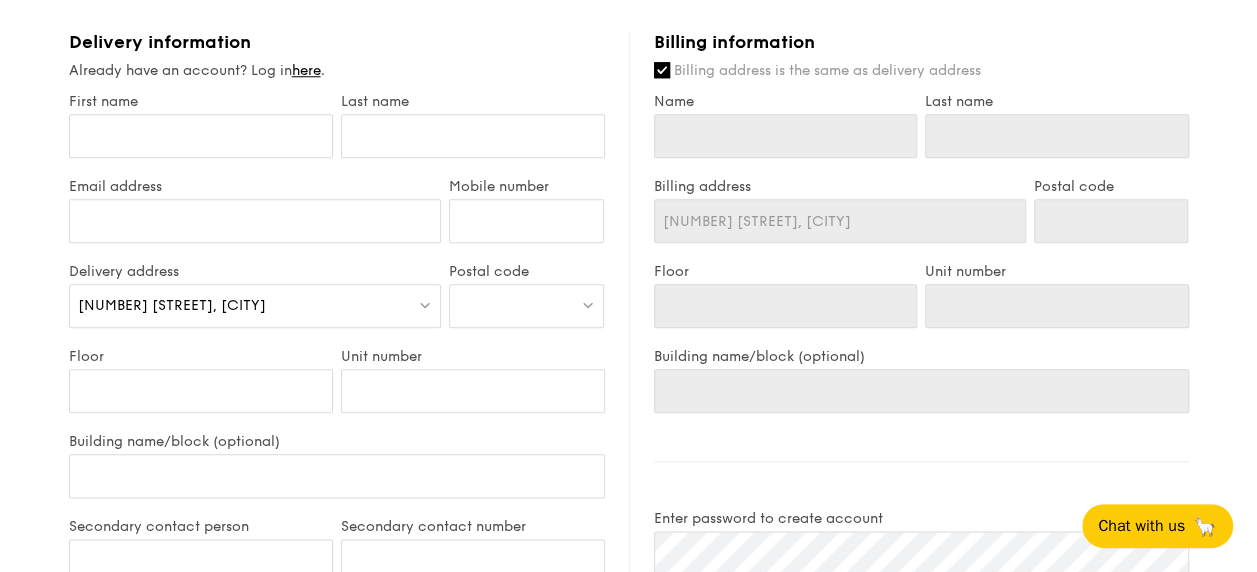 click at bounding box center [526, 306] 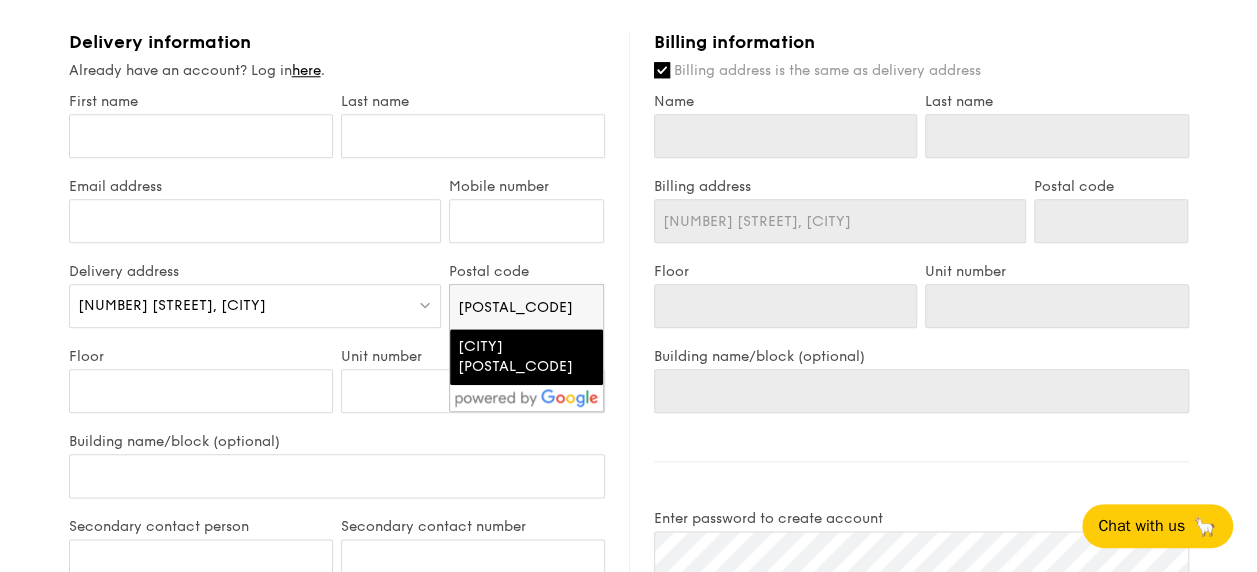 click on "[CITY] [POSTAL_CODE]" at bounding box center [509, 357] 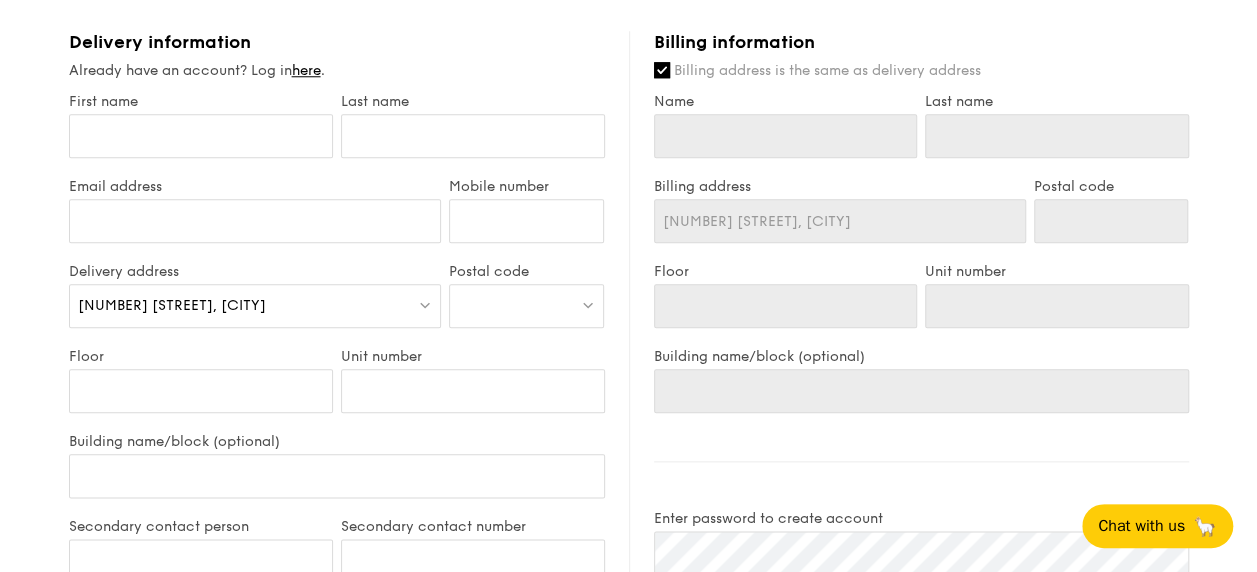 type on "[CITY] [POSTAL_CODE]" 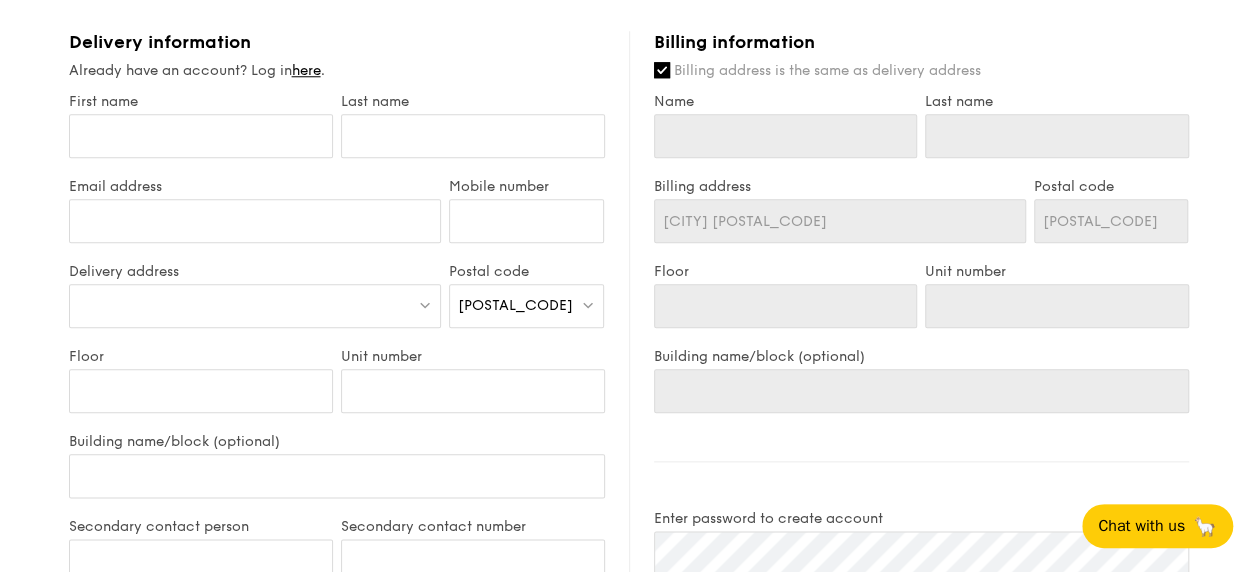 click at bounding box center [255, 306] 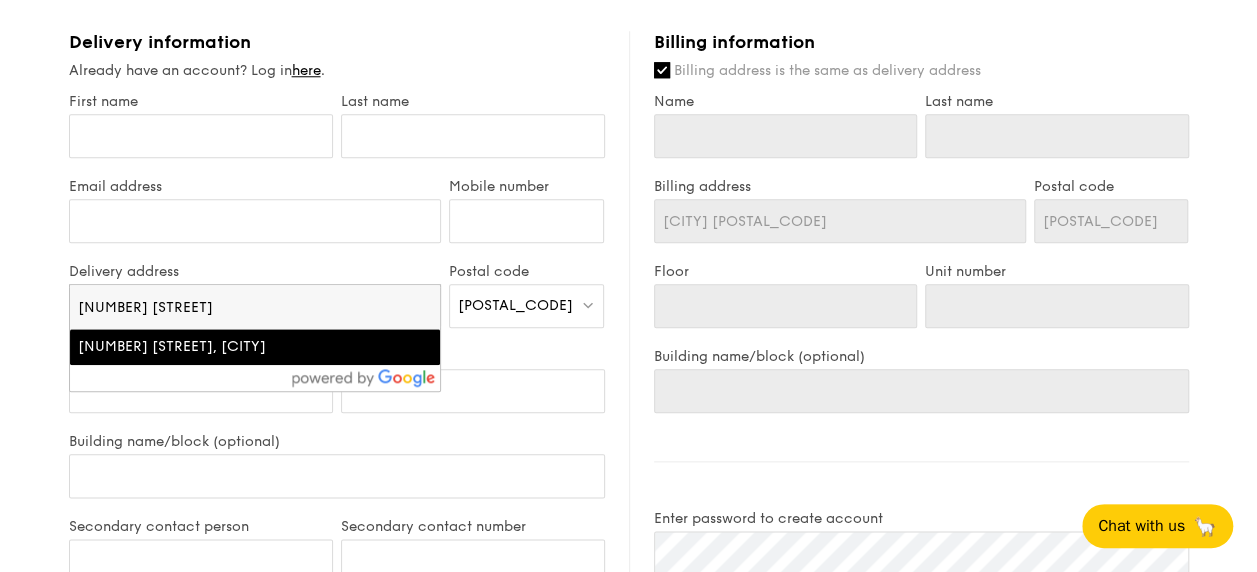 click on "[NUMBER] [STREET], [CITY]" at bounding box center [211, 347] 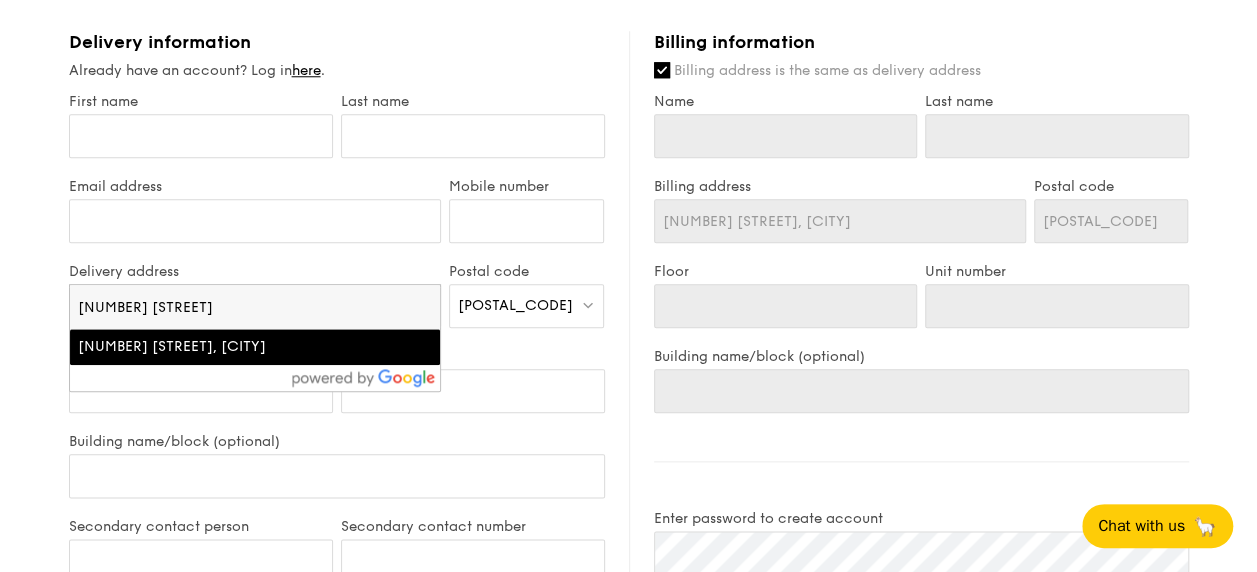 type 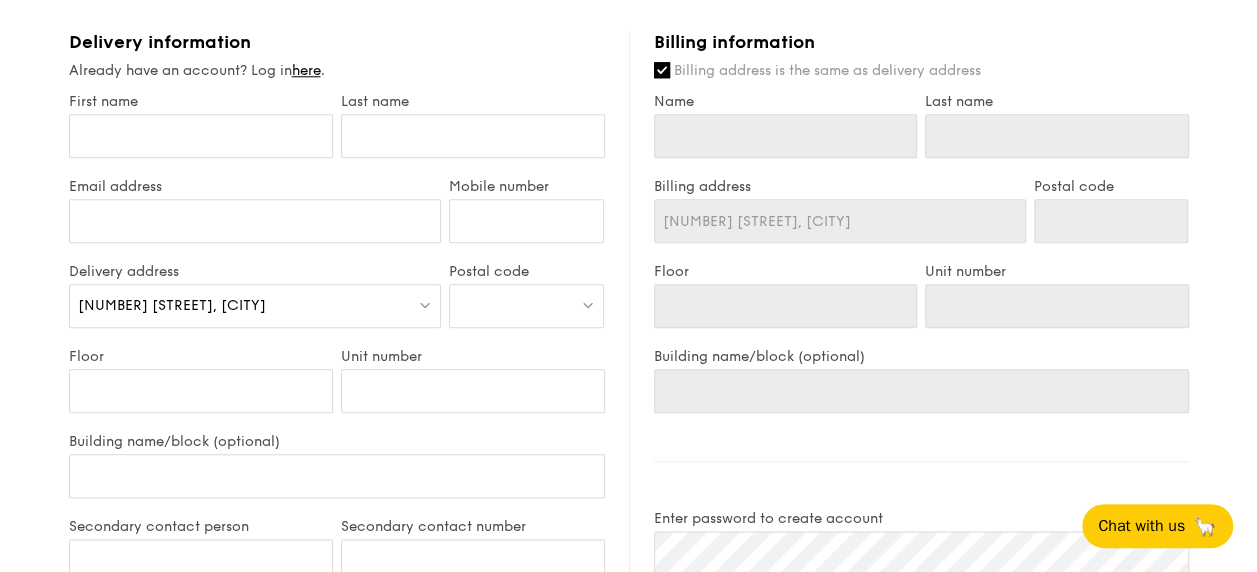 click at bounding box center [526, 306] 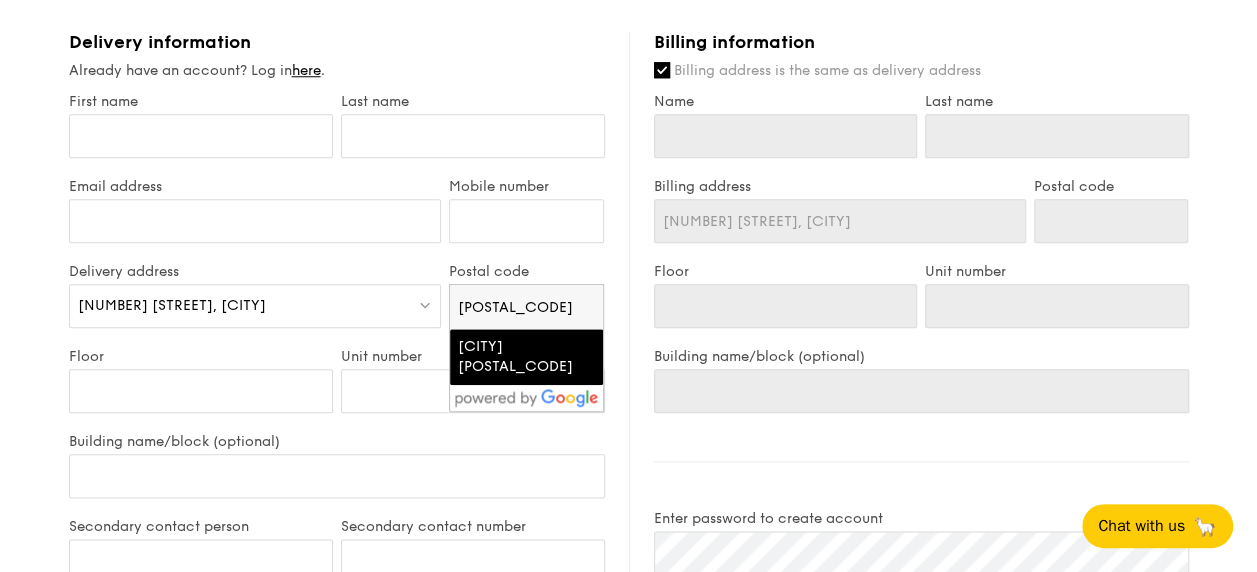 click on "[CITY] [POSTAL_CODE]" at bounding box center [509, 357] 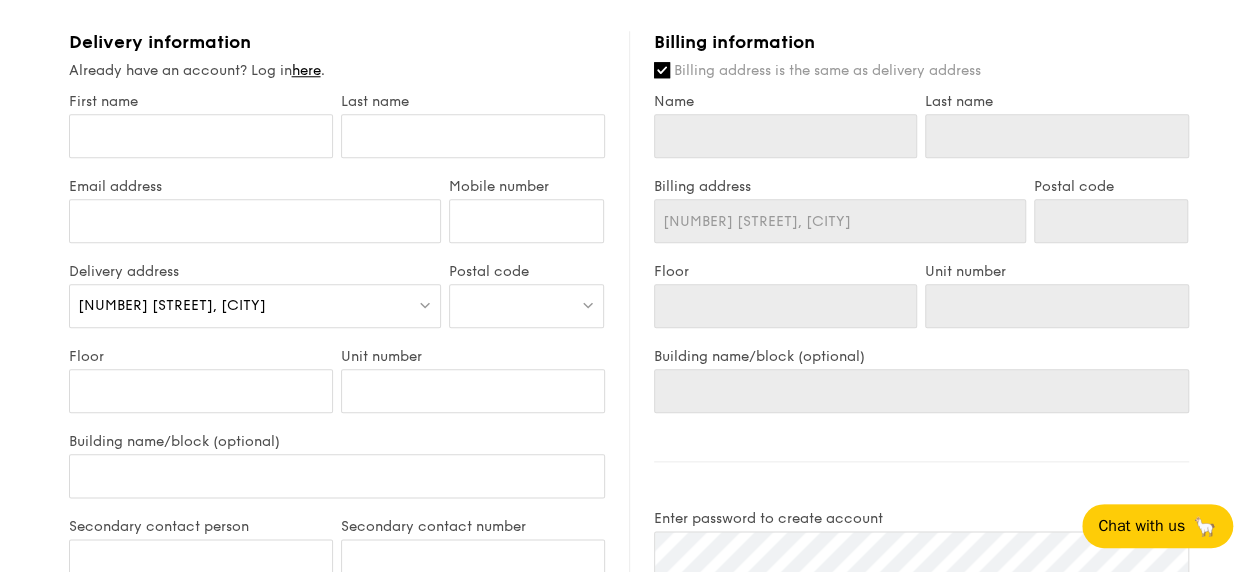 type on "[CITY] [POSTAL_CODE]" 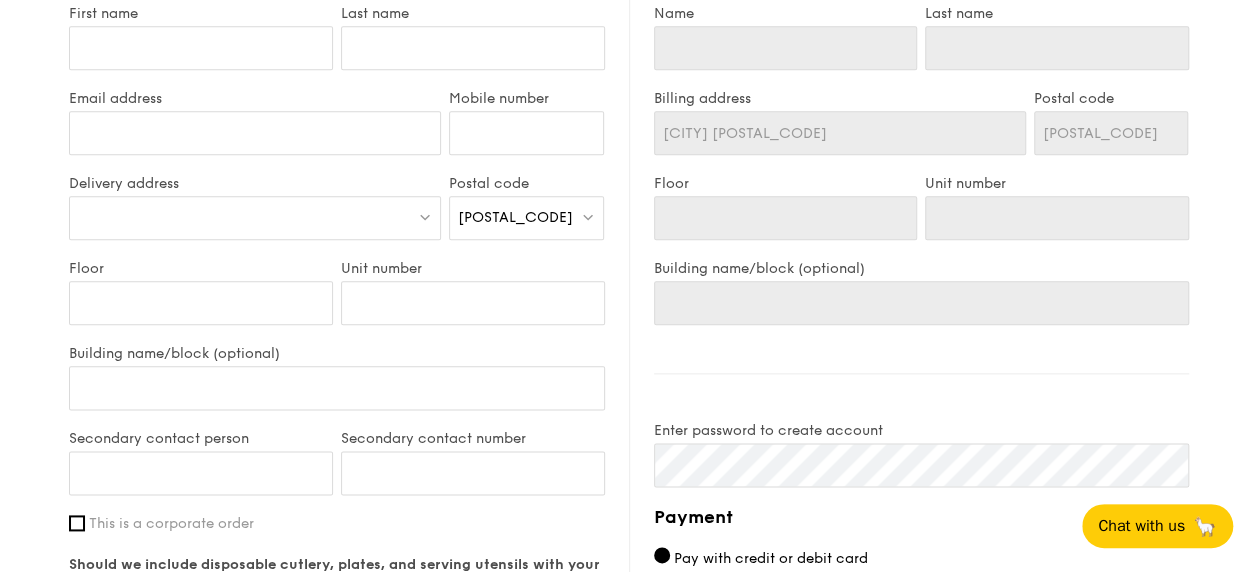 scroll, scrollTop: 1035, scrollLeft: 0, axis: vertical 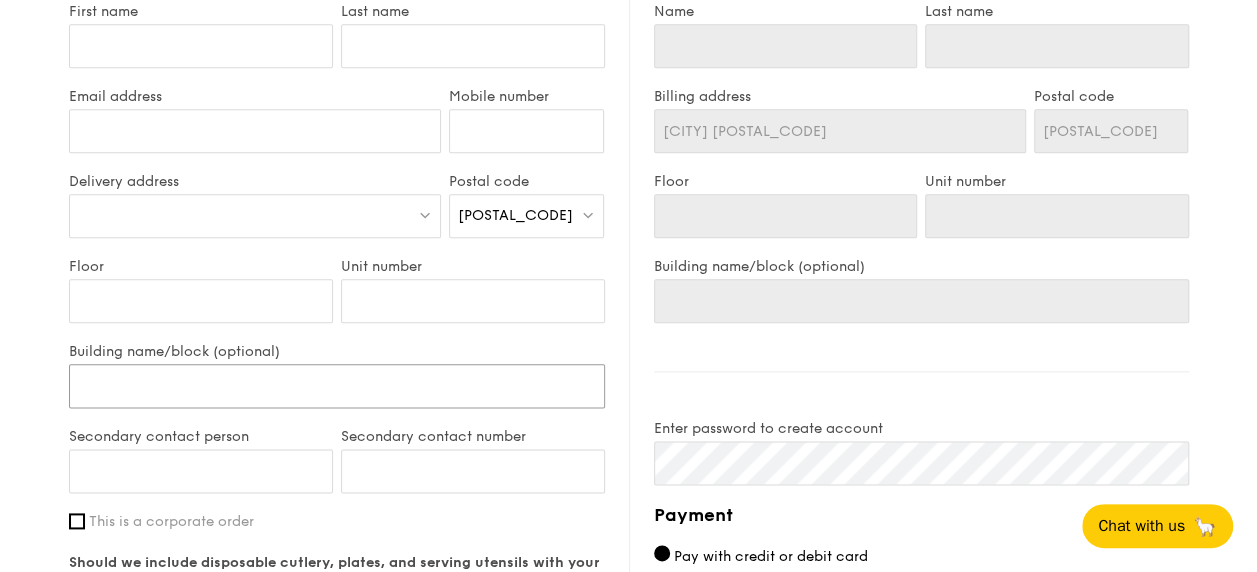 click on "Building name/block (optional)" at bounding box center (337, 386) 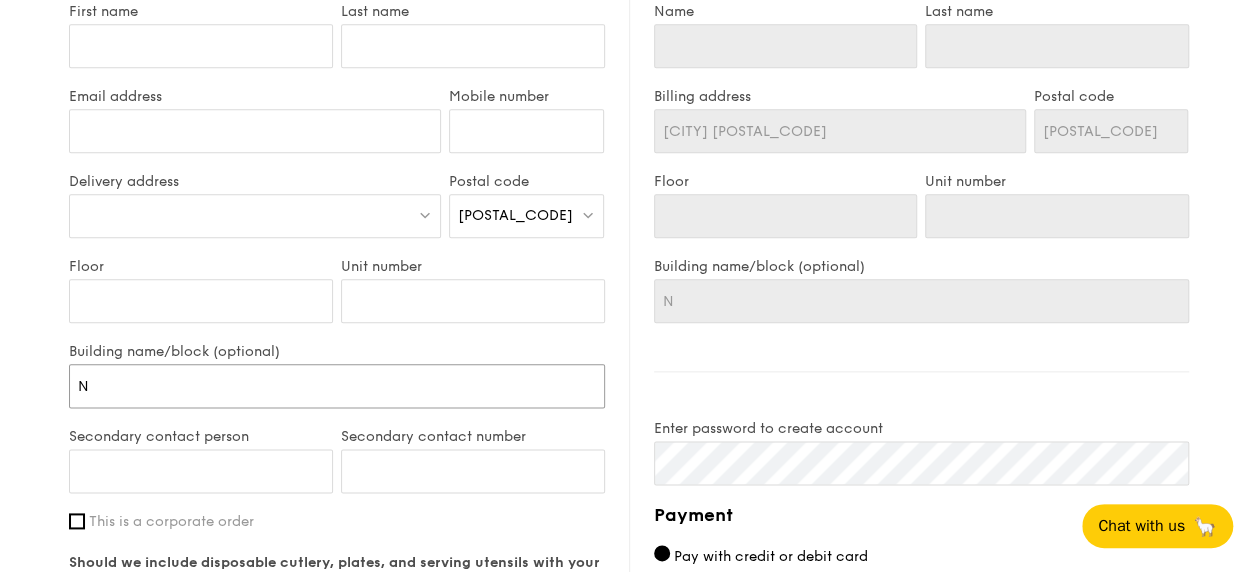 type on "No" 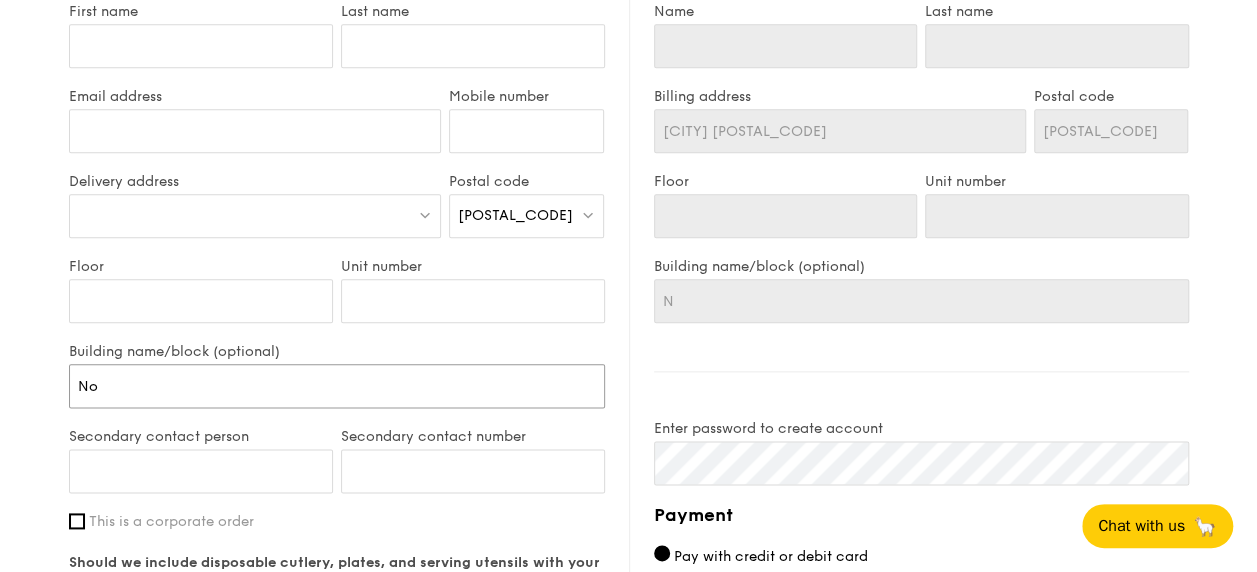 type on "No" 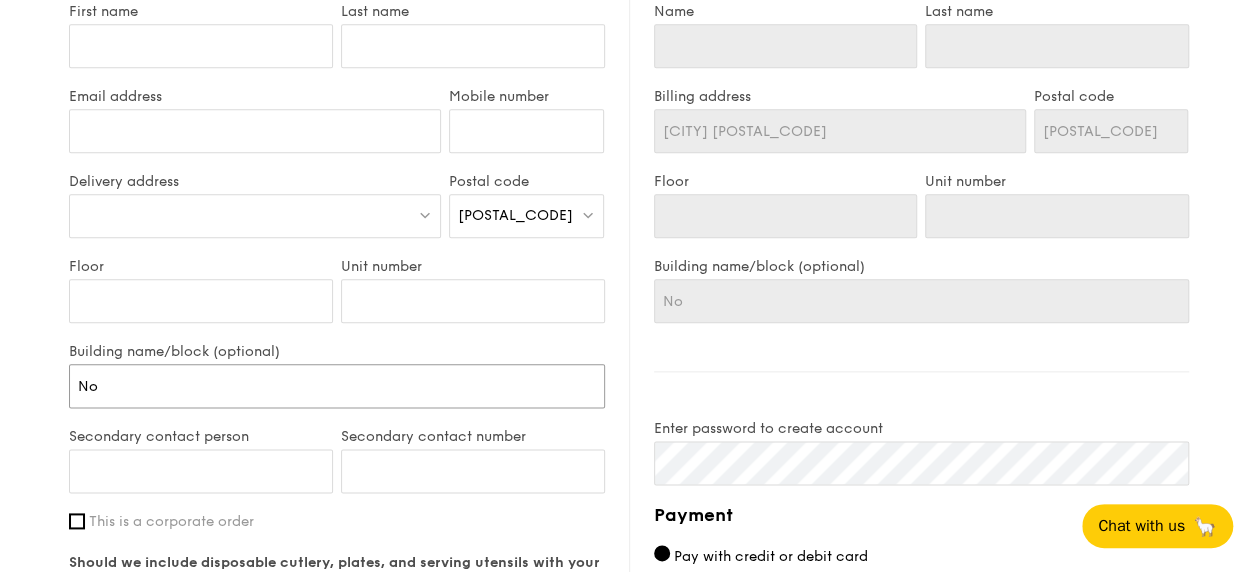 type on "Nov" 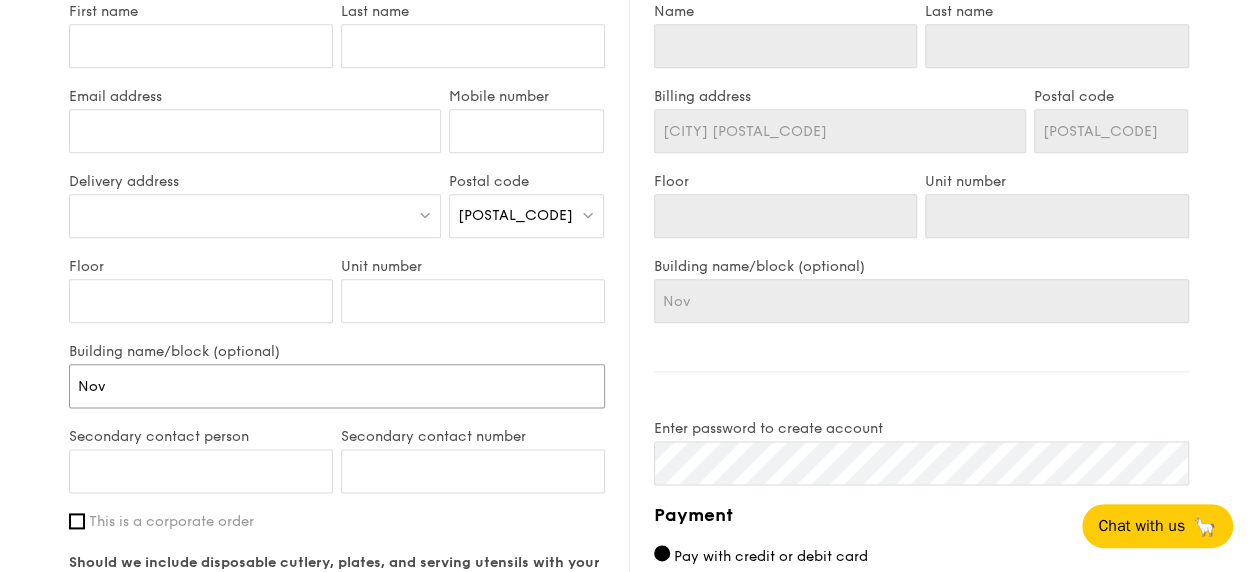 type on "Nova" 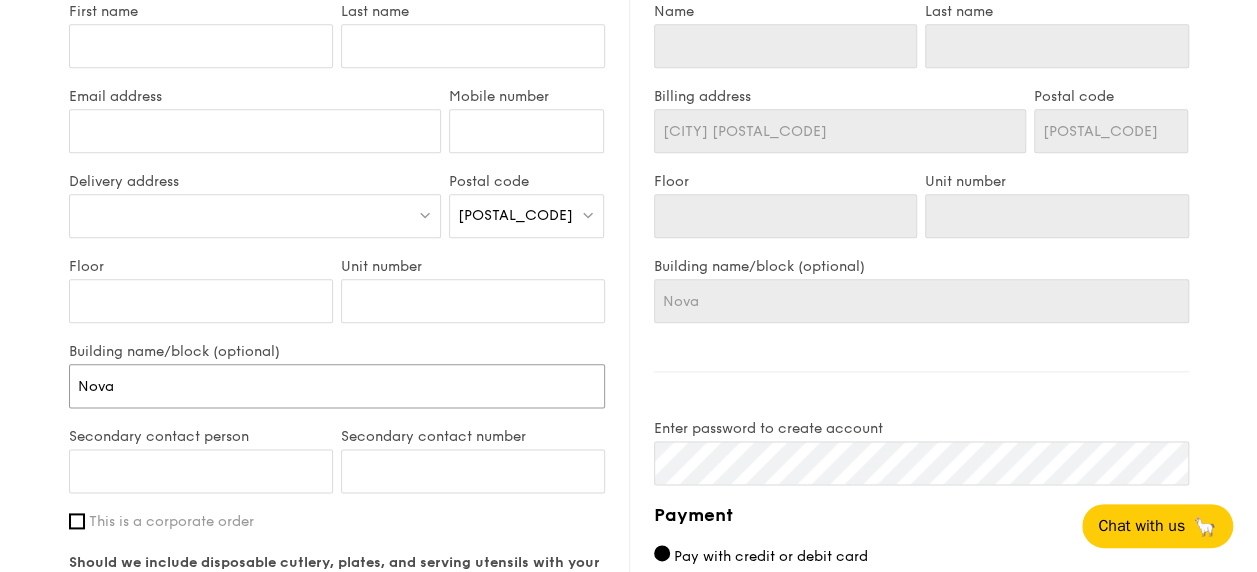 type on "Novar" 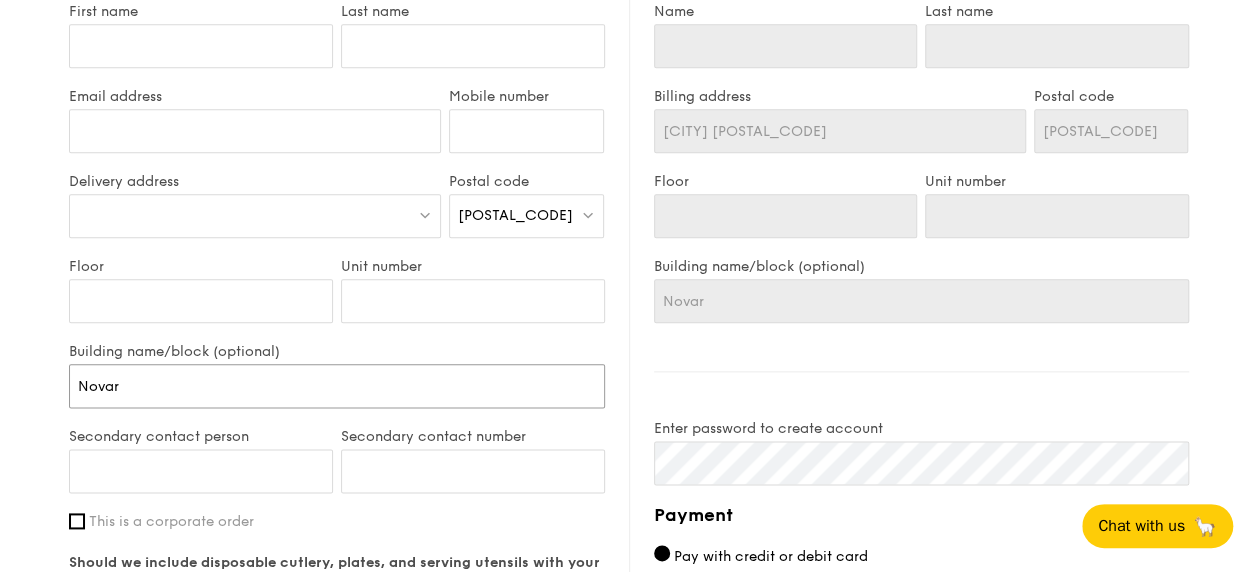 type on "Novart" 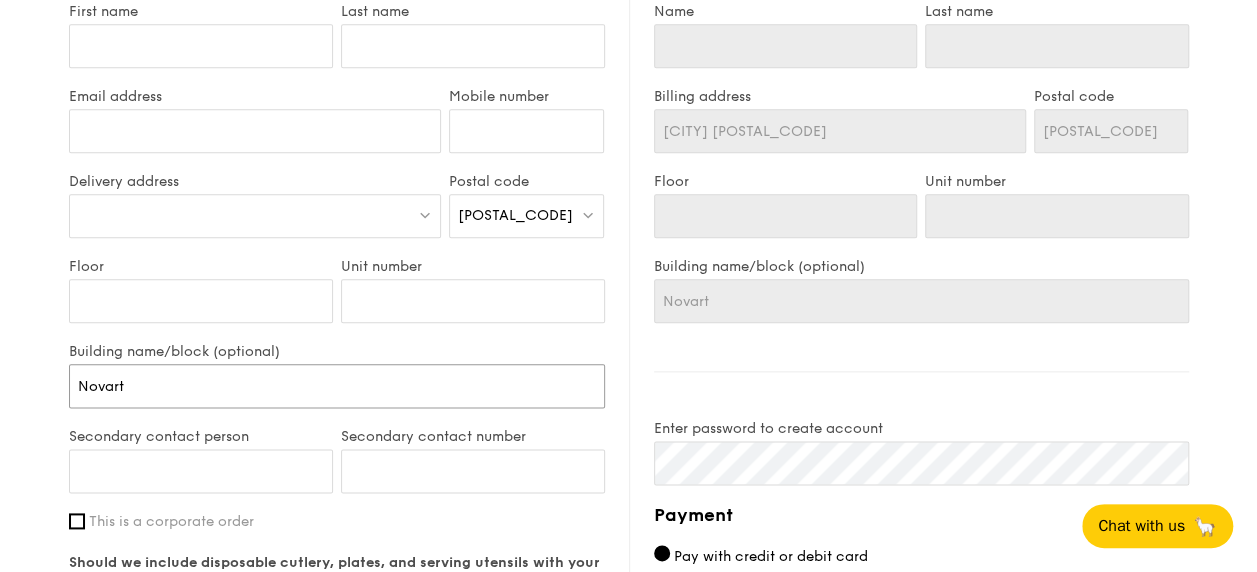 type on "Novarti" 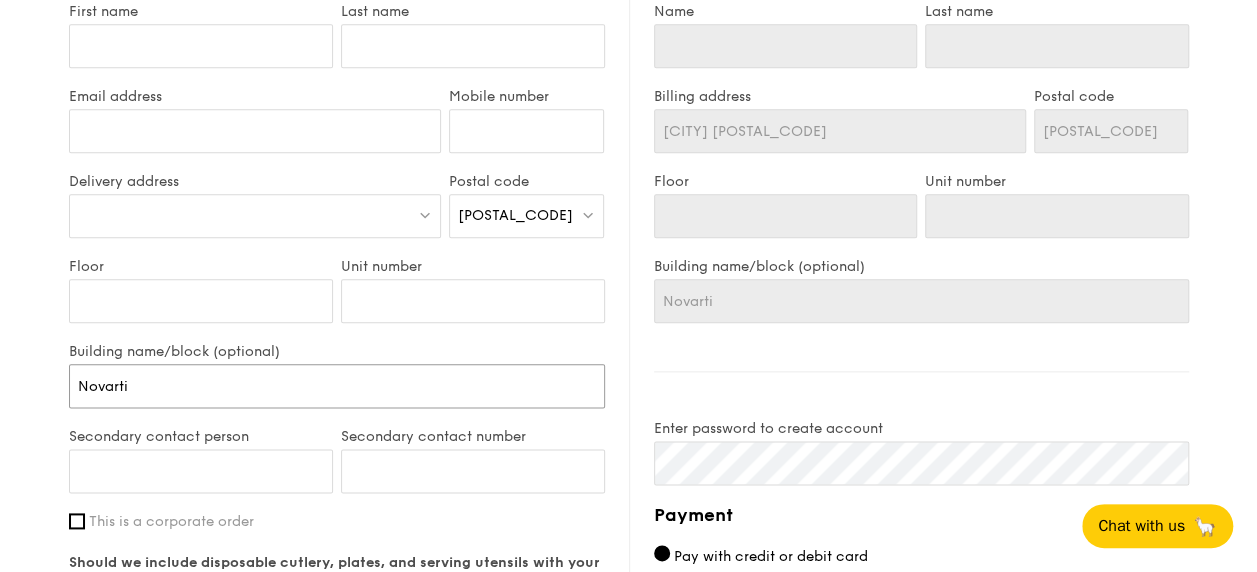 type on "Novartis" 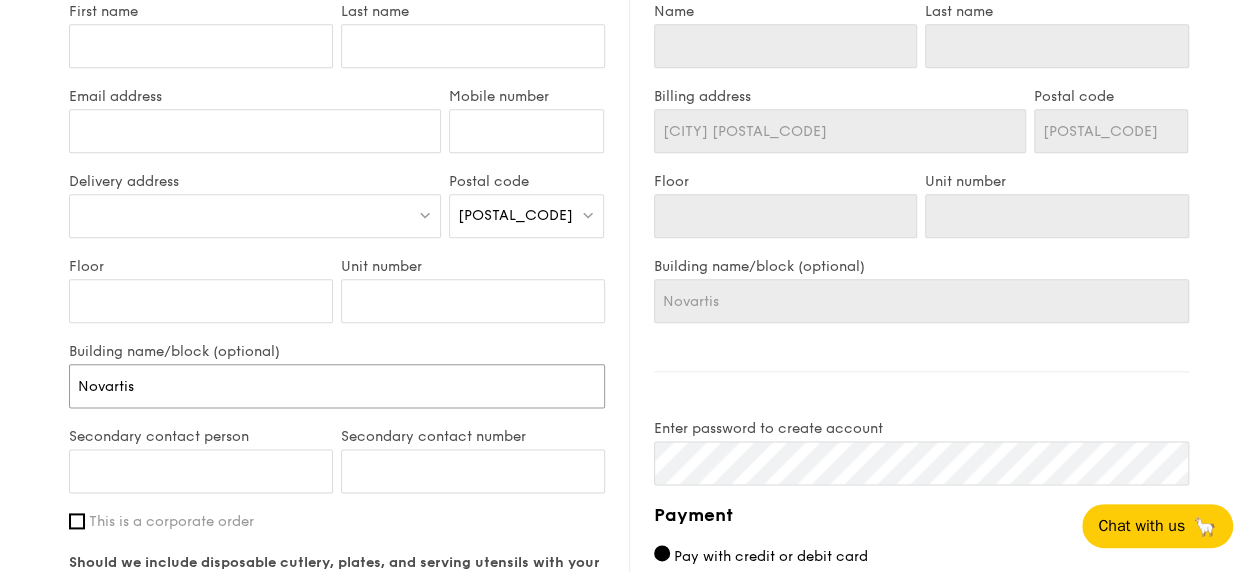 type on "Novartis" 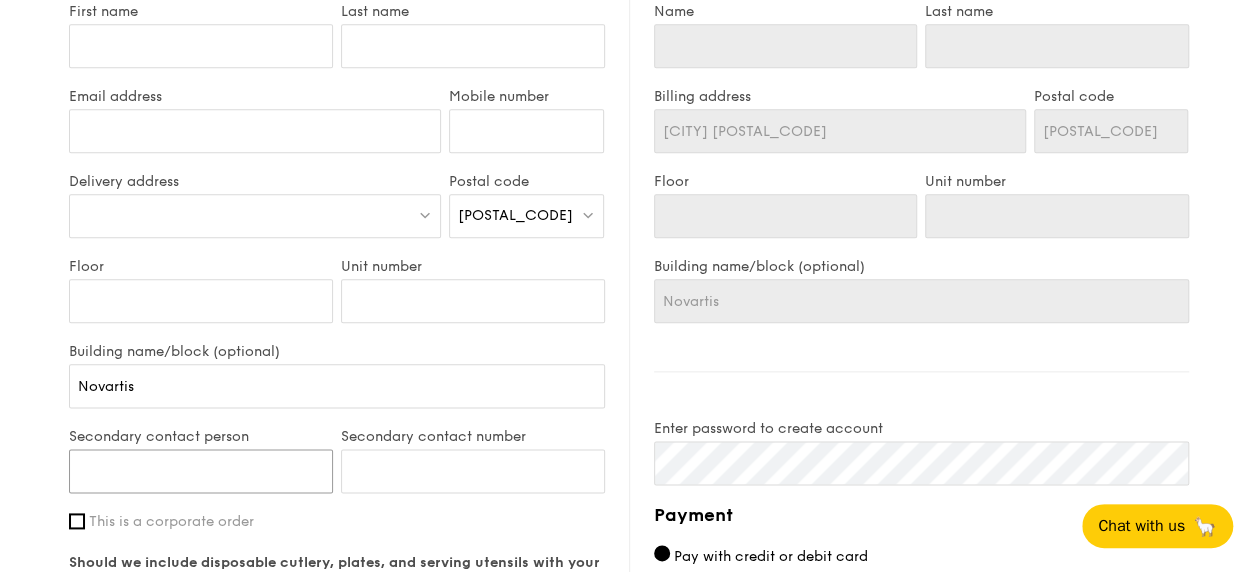 click on "Secondary contact person" at bounding box center [201, 471] 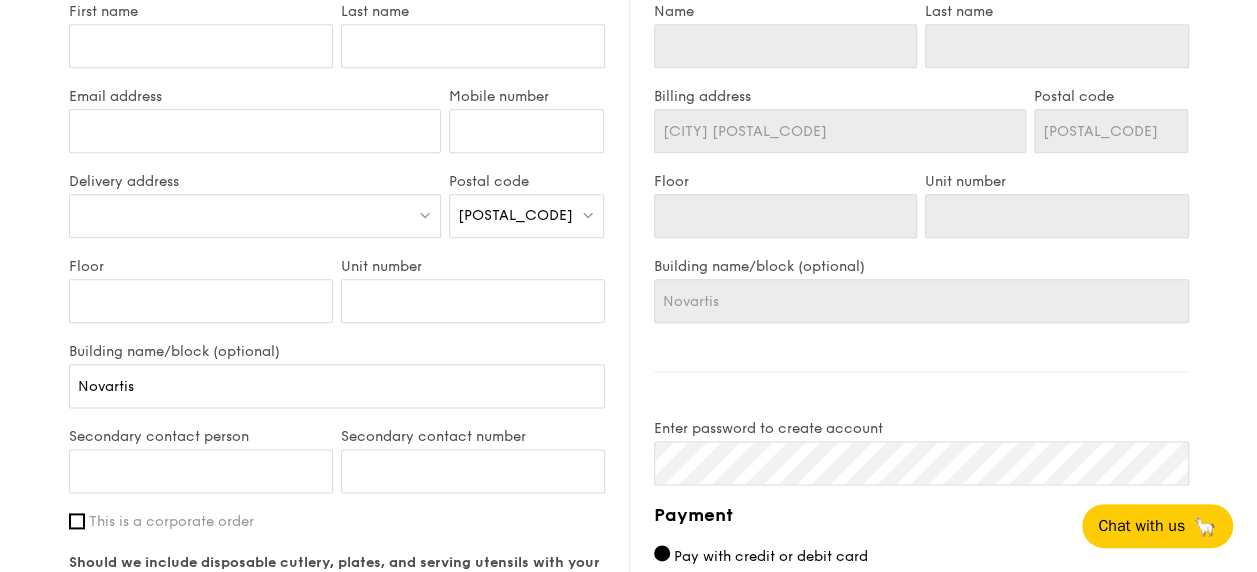 click on "This is a corporate order" at bounding box center (171, 521) 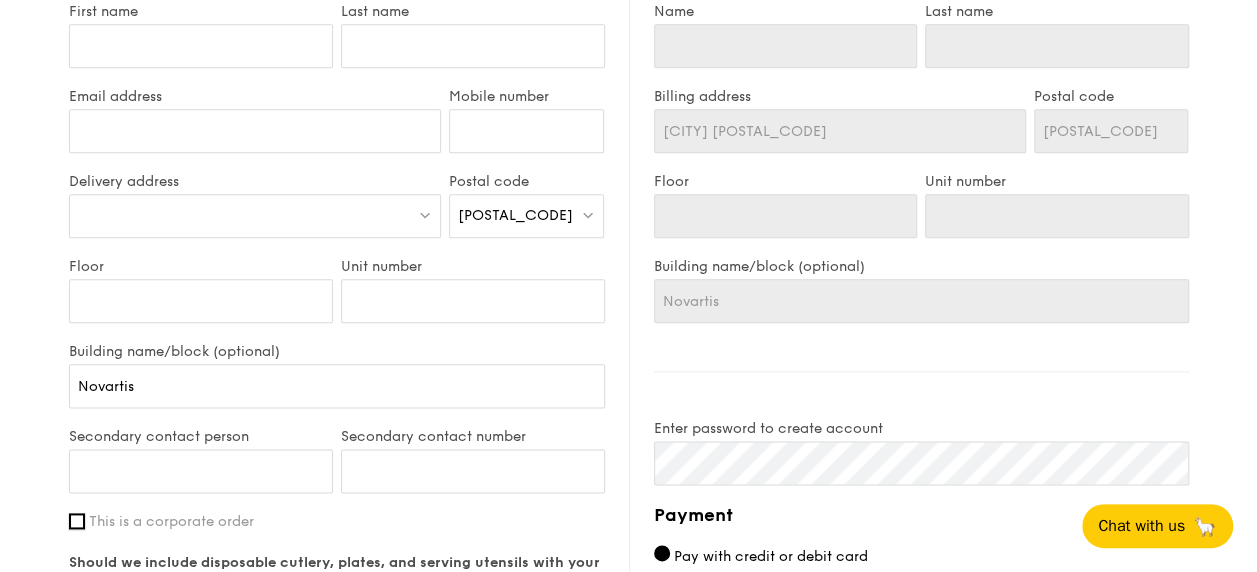 click on "This is a corporate order" at bounding box center (77, 521) 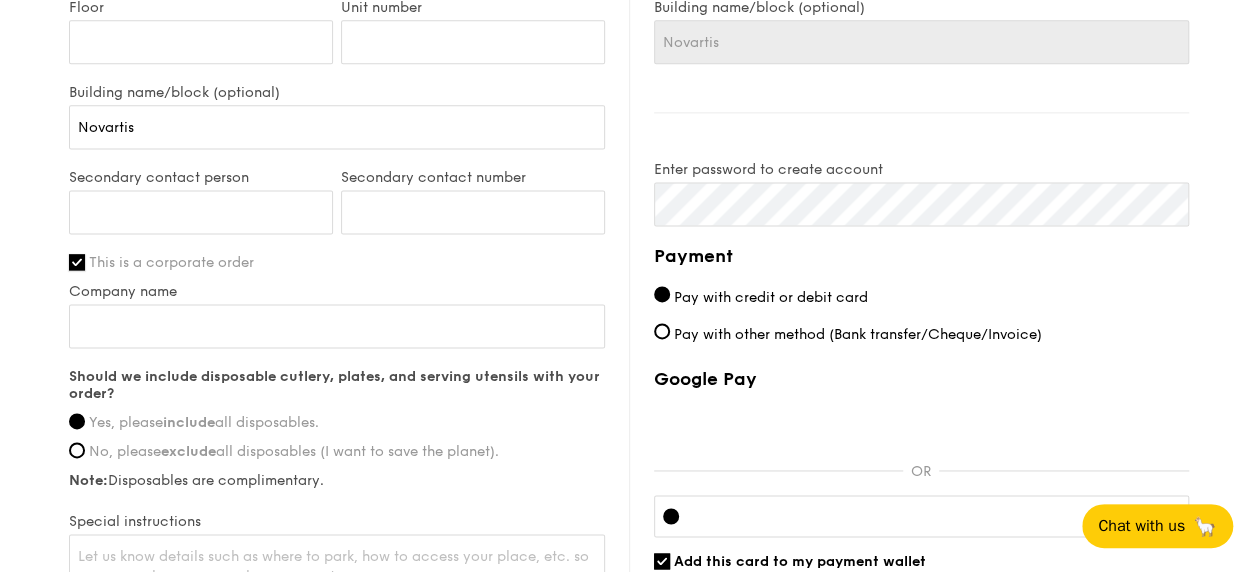 scroll, scrollTop: 1309, scrollLeft: 0, axis: vertical 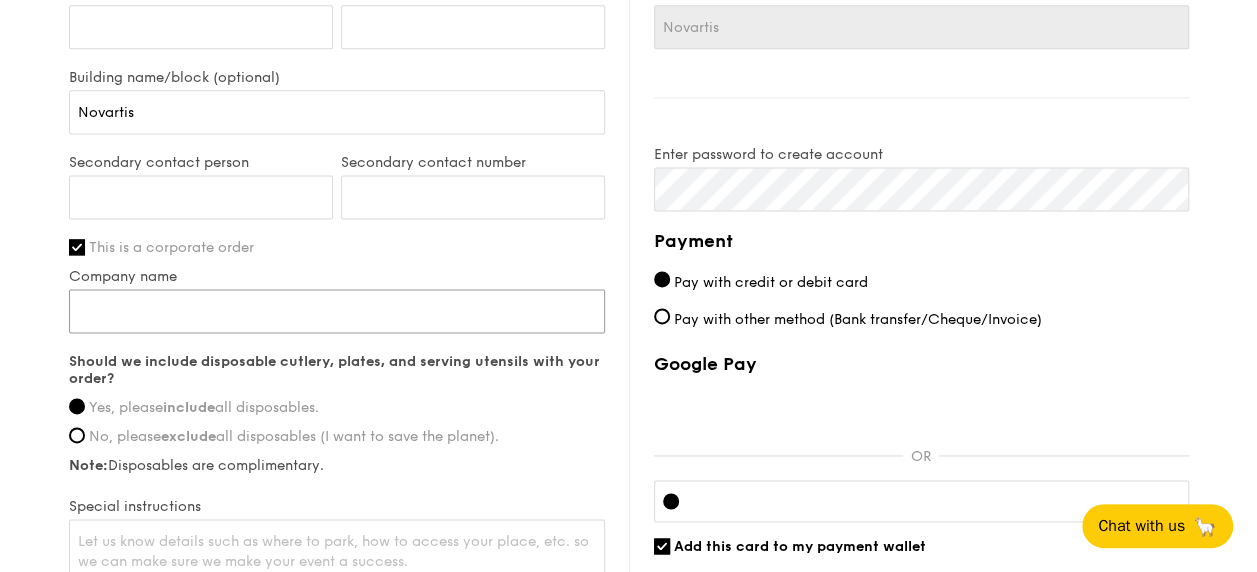 click on "Company name" at bounding box center [337, 311] 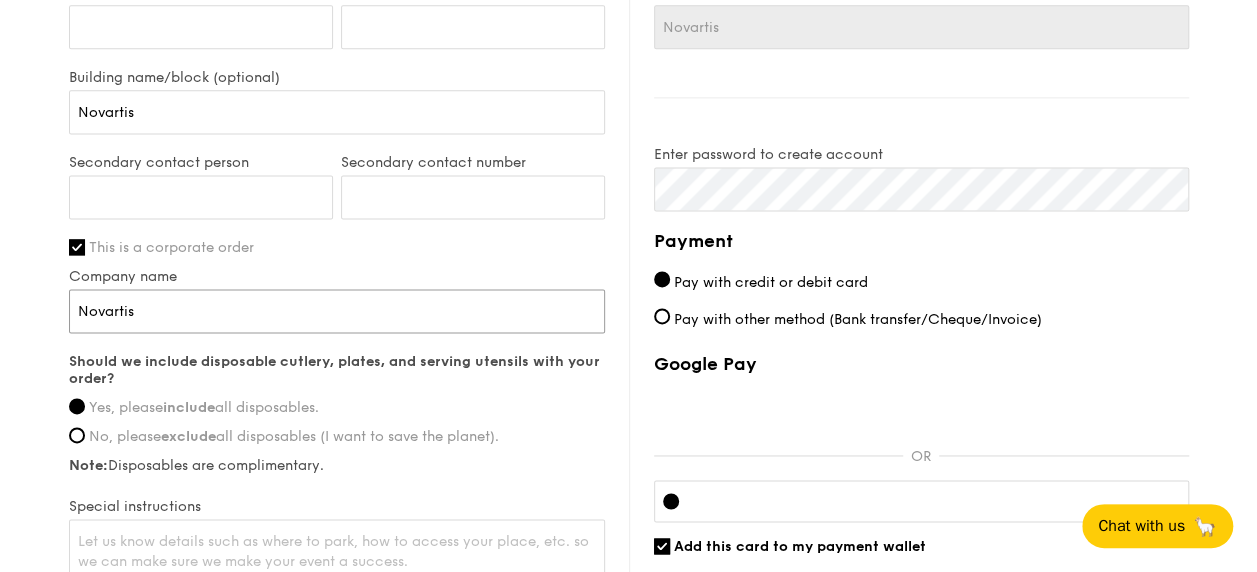 type on "Novartis" 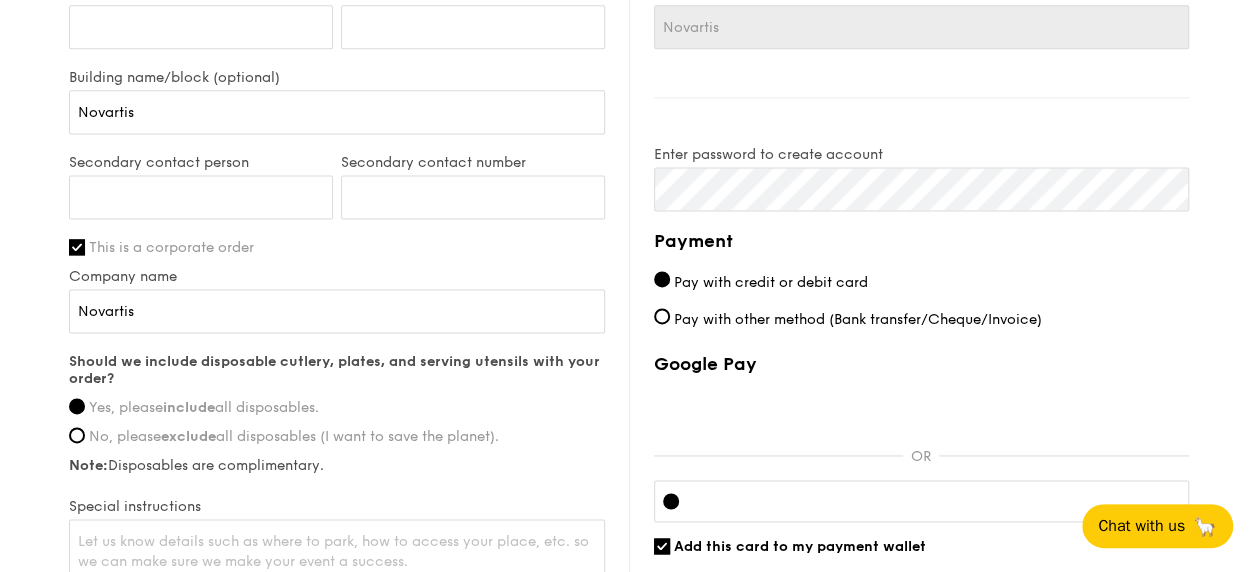 click on "First name
Last name
Email address
Mobile number
Delivery address
Postal code
636986
Floor
Unit number
Building name/block (optional)
Novartis
Secondary contact person
Secondary contact number
This is a corporate order
Company name
Novartis Should we include disposable cutlery, plates, and serving utensils with your order? Yes, please include all disposables. No, please exclude all disposables (I want to save the planet). Note:" at bounding box center (337, 159) 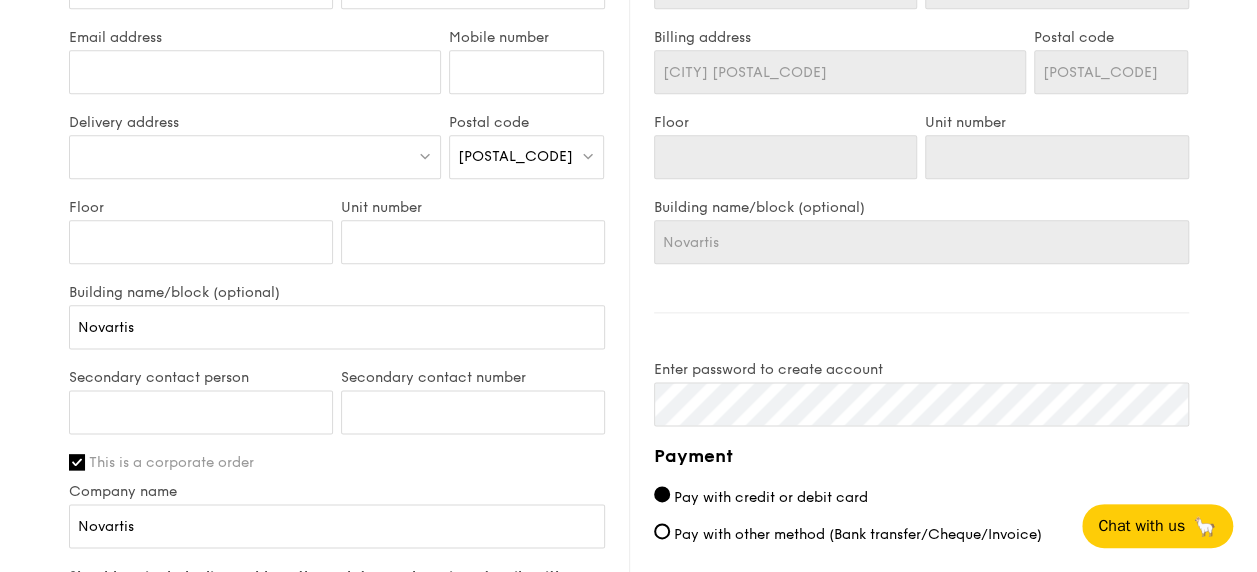 scroll, scrollTop: 1111, scrollLeft: 0, axis: vertical 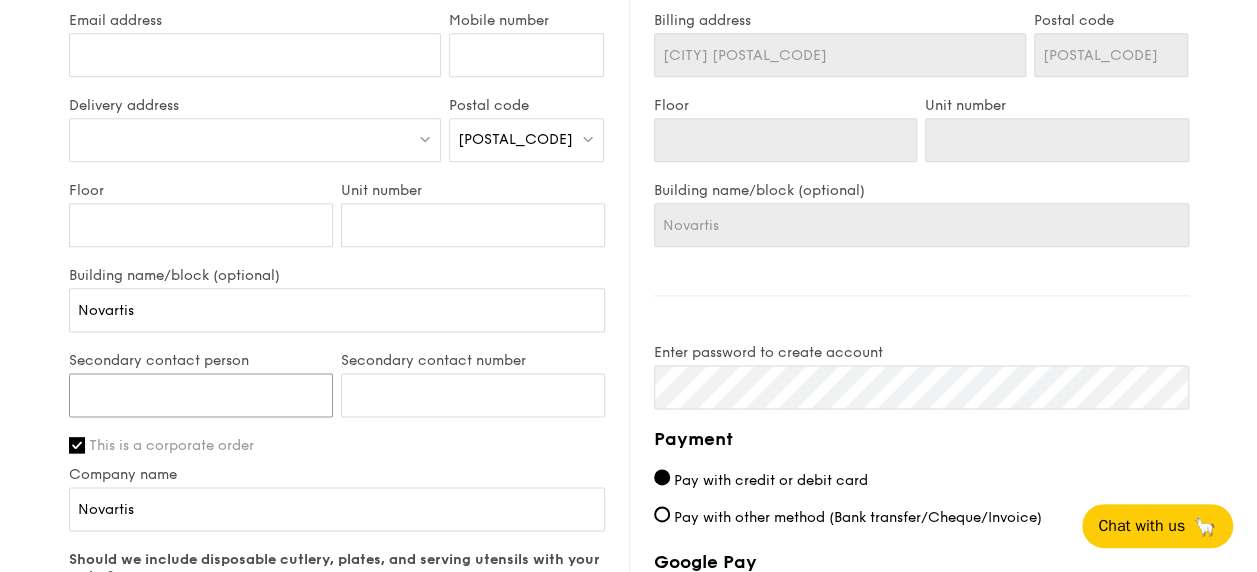 click on "Secondary contact person" at bounding box center [201, 395] 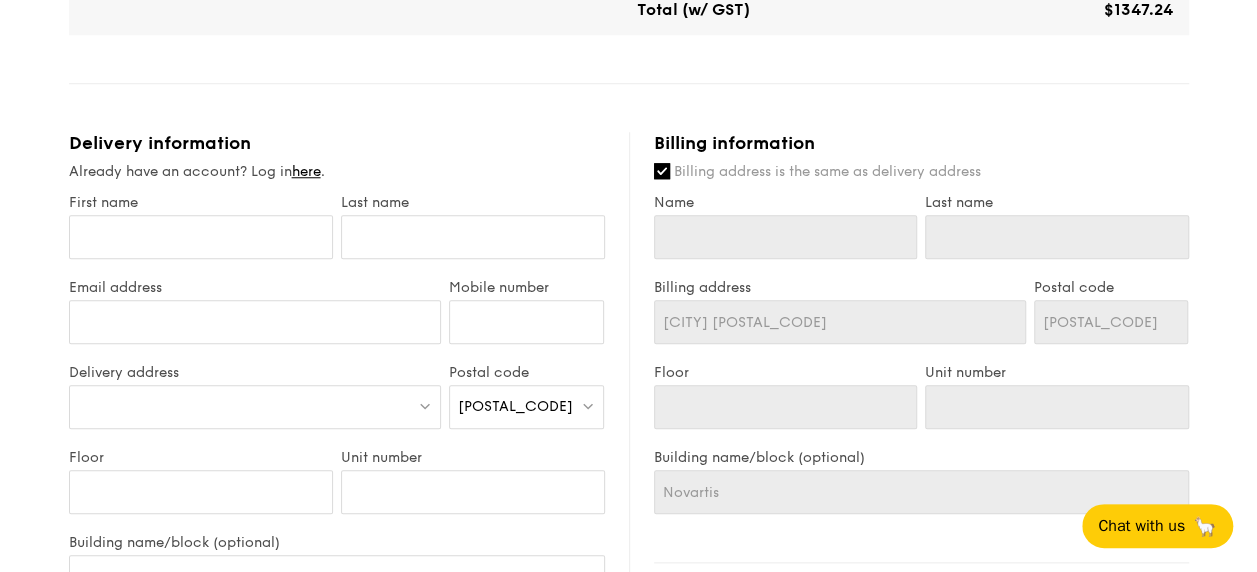 scroll, scrollTop: 815, scrollLeft: 0, axis: vertical 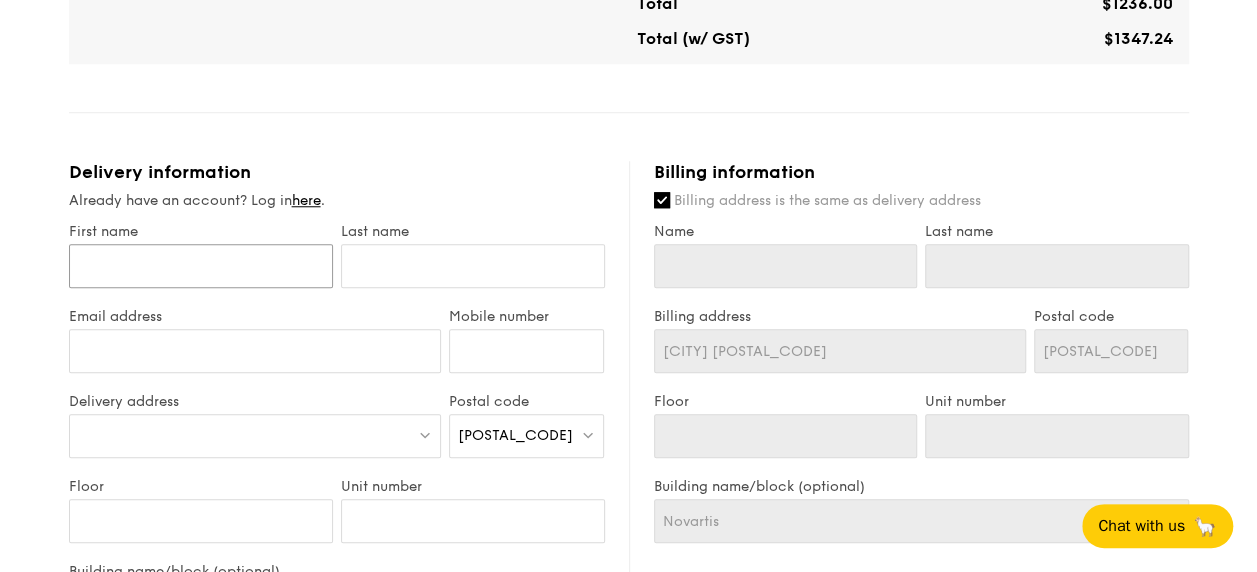 click on "First name" at bounding box center [201, 266] 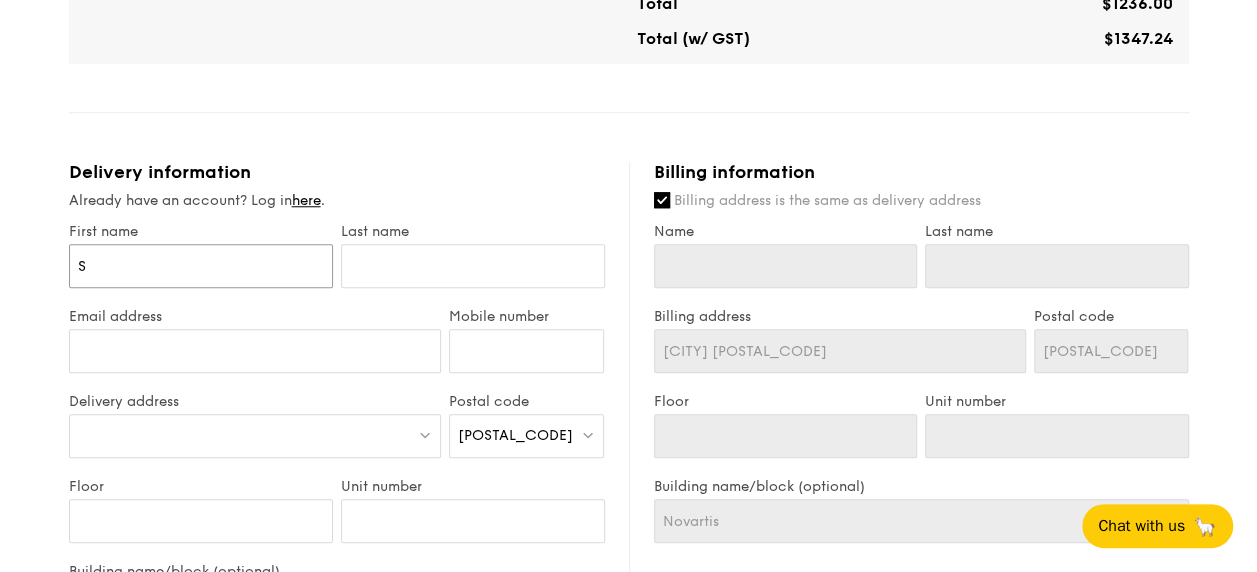 type on "S" 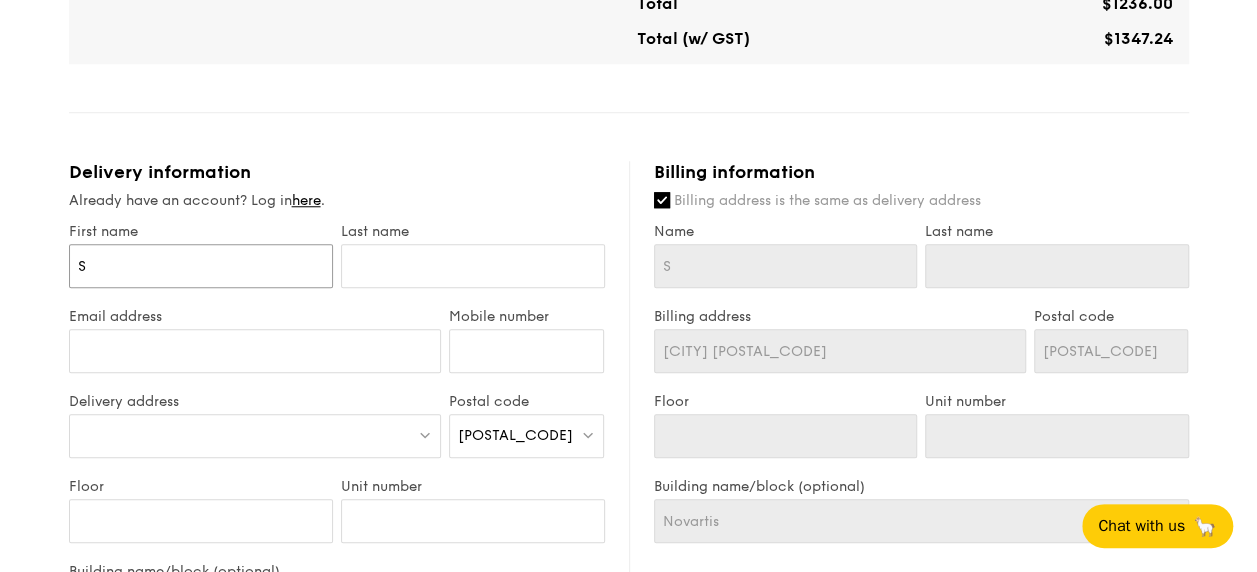 type on "[FIRST]" 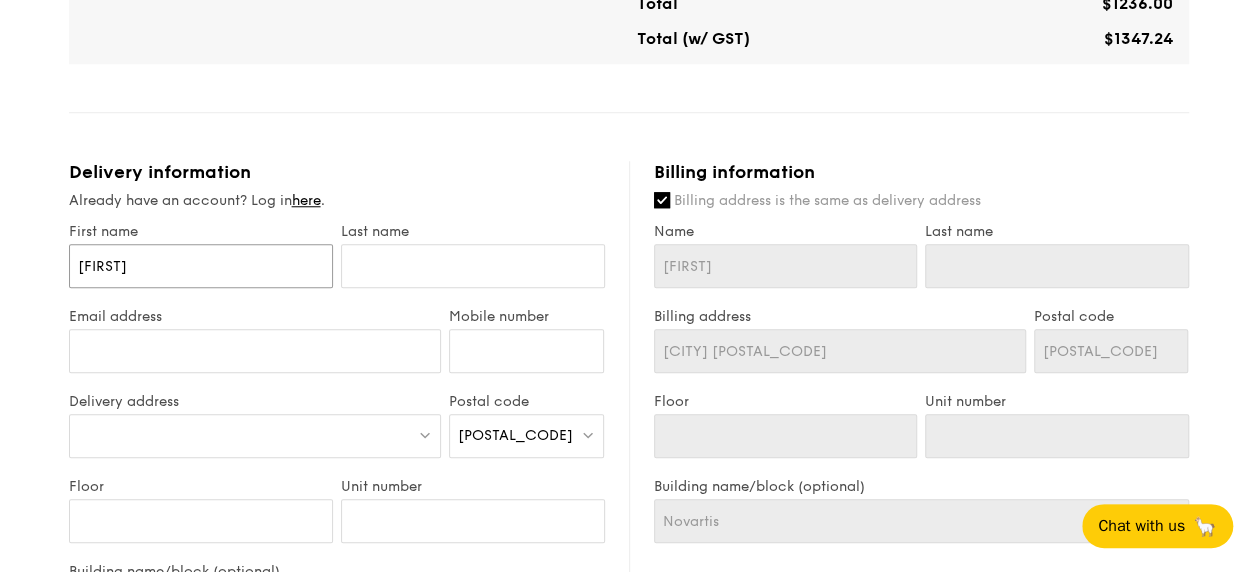 type on "She" 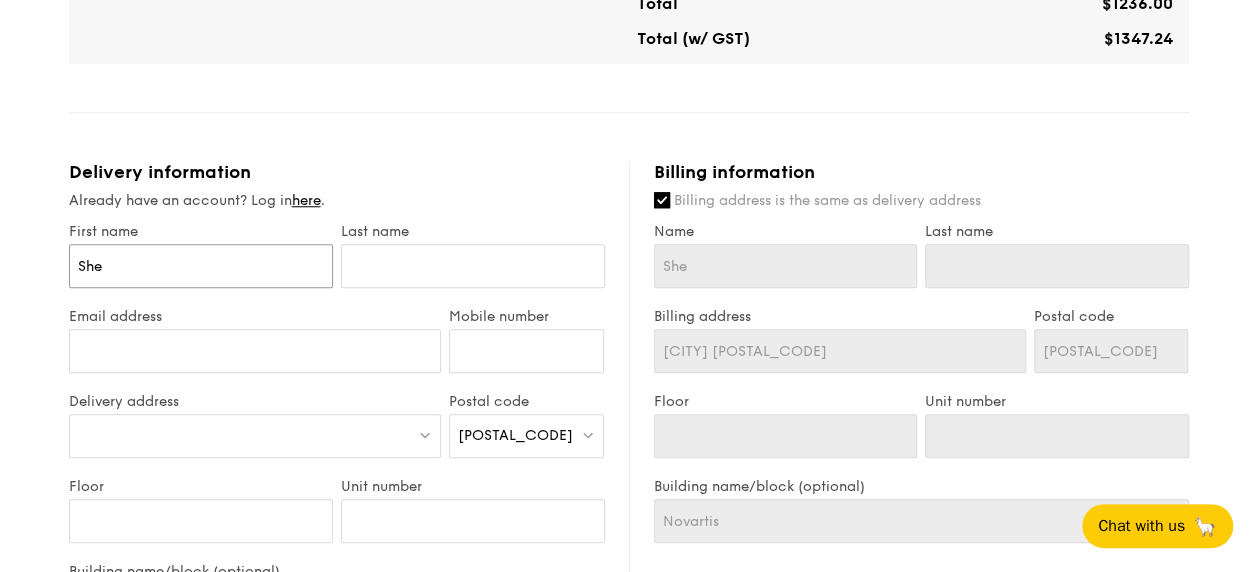 type on "[FIRST]" 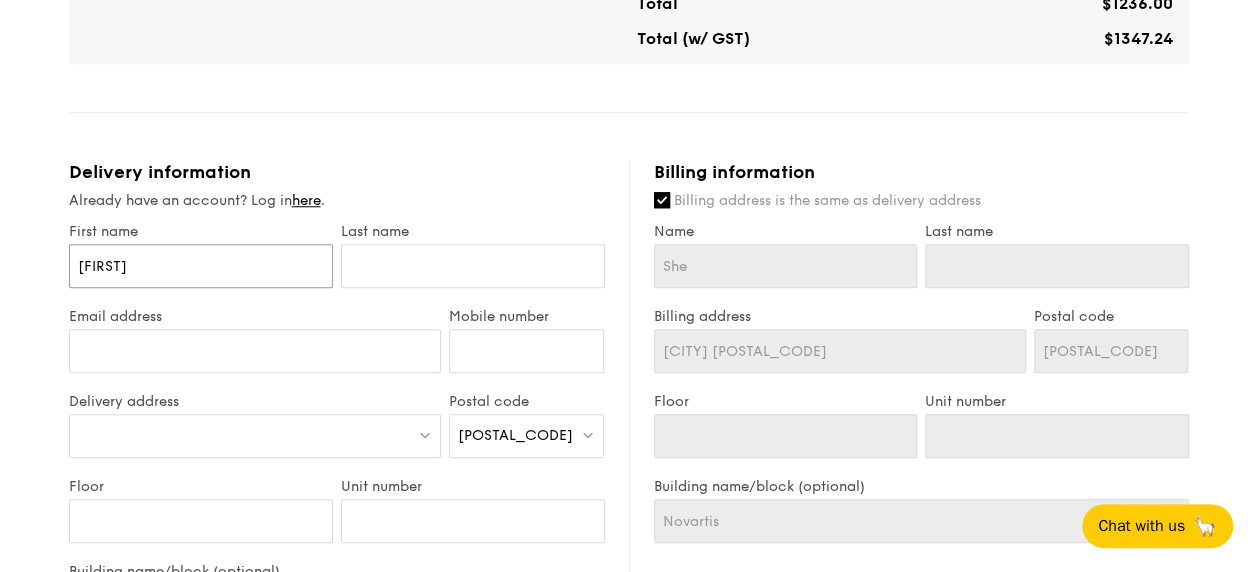 type on "[FIRST]" 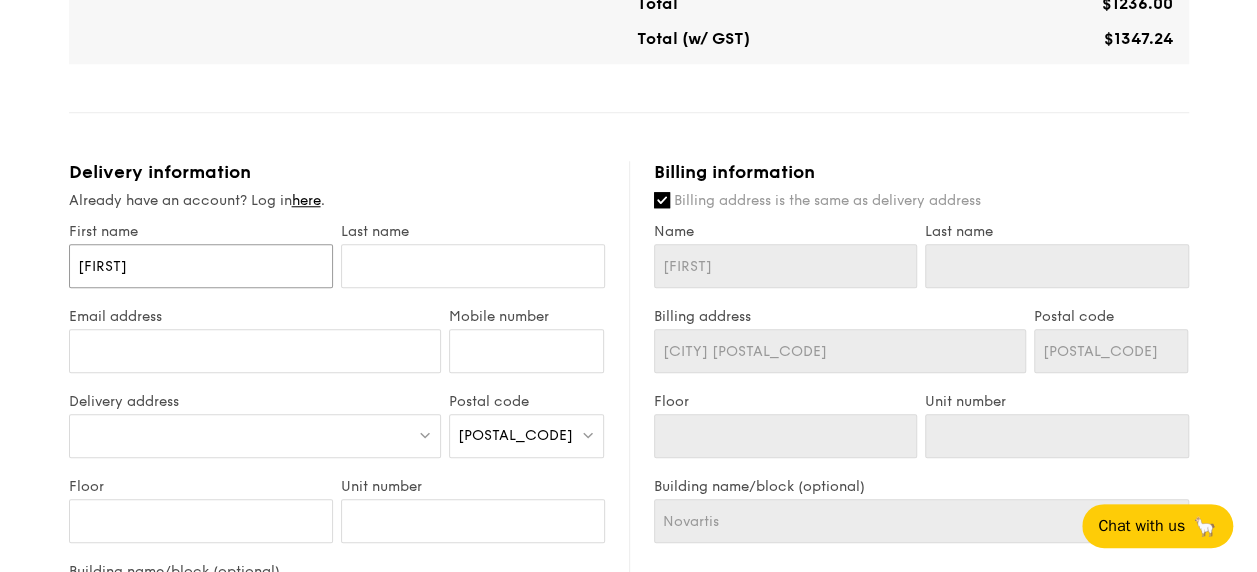 type on "[FIRST]" 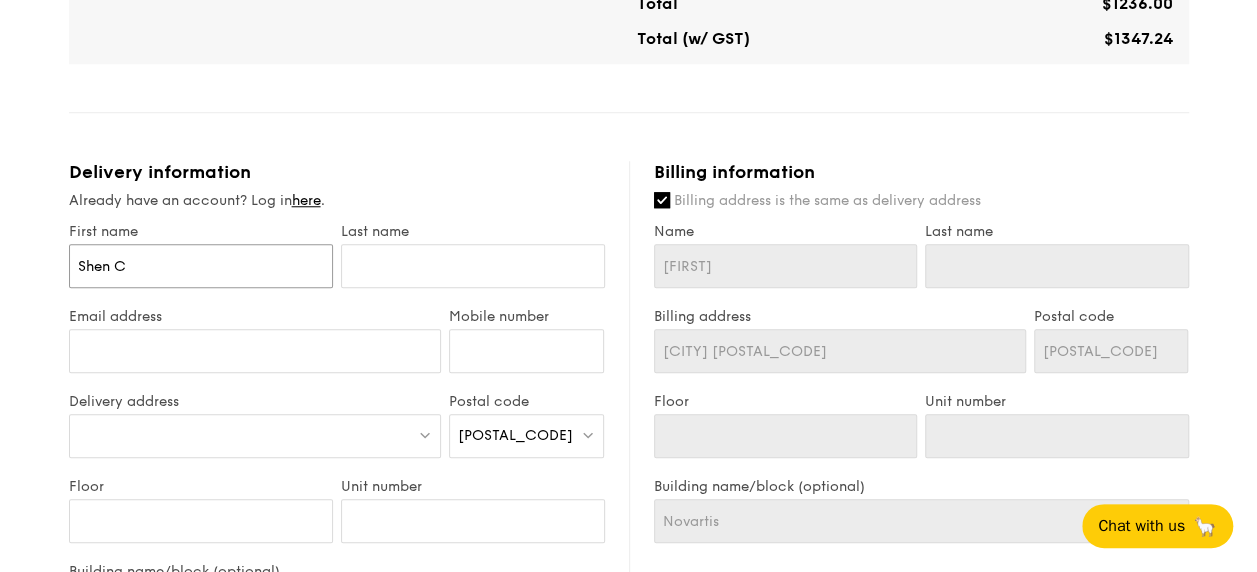 type on "Shen C" 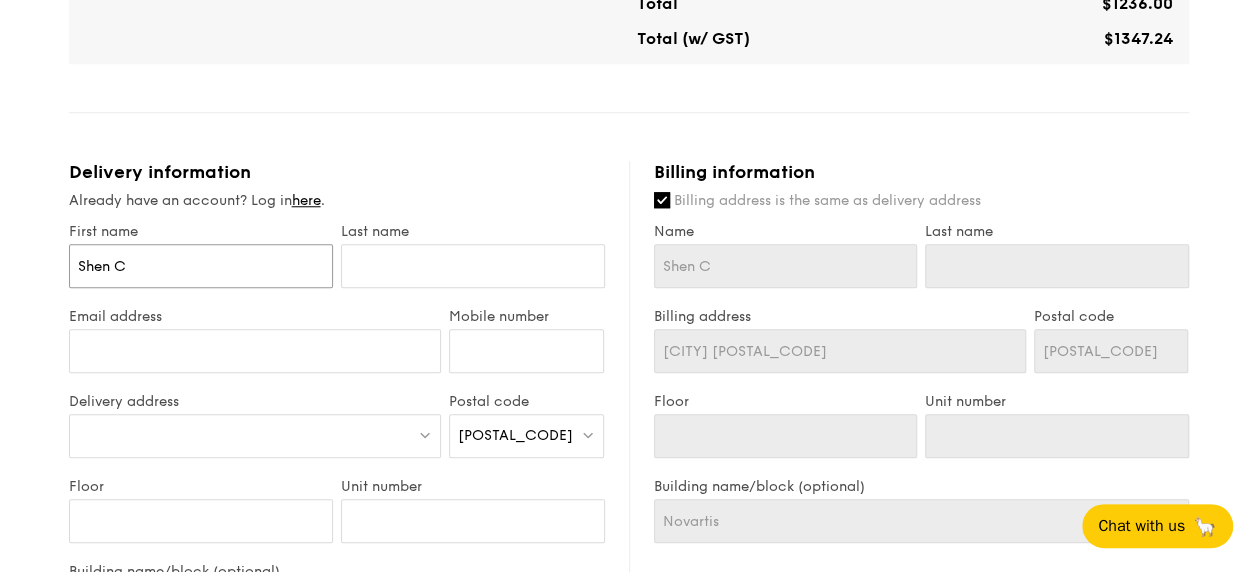 type on "[FIRST]" 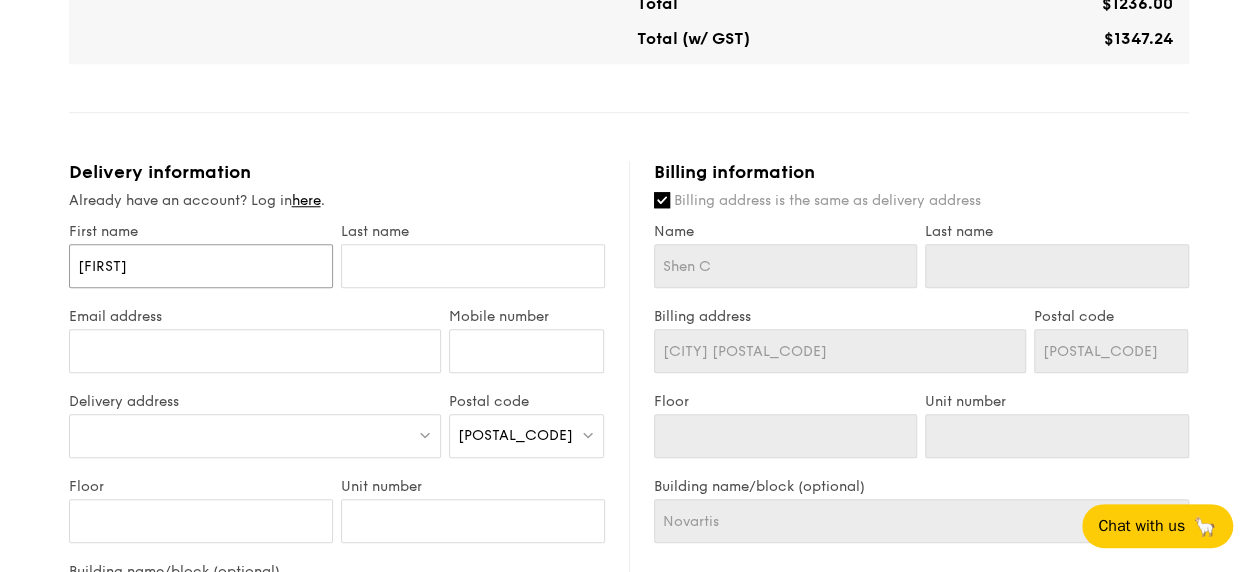type on "[FIRST]" 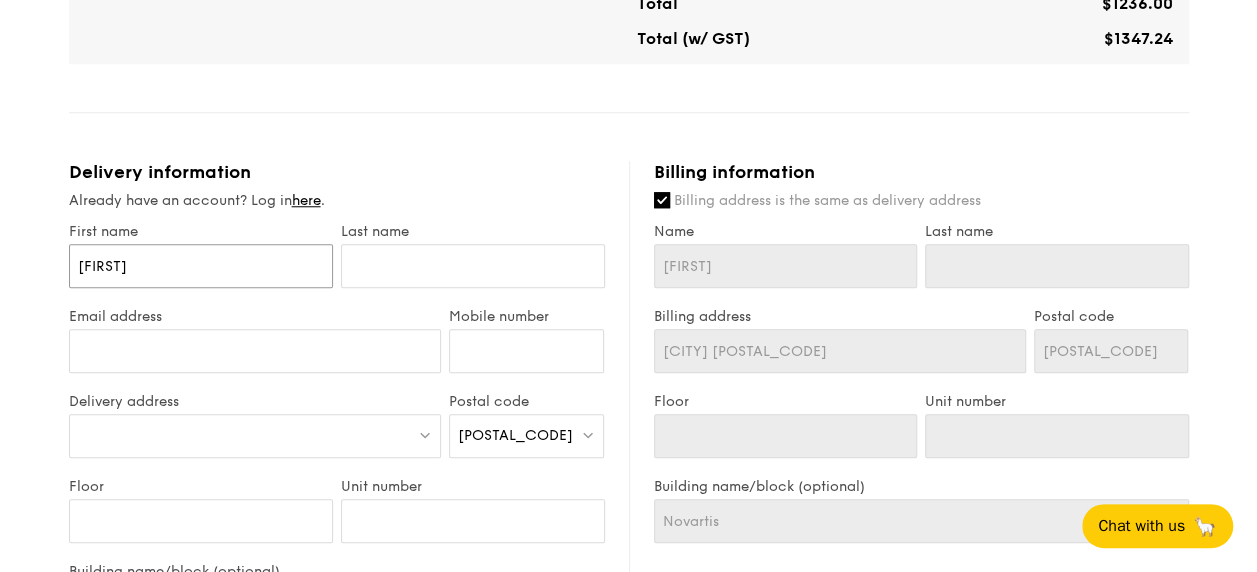 type on "[FIRST] [LAST]" 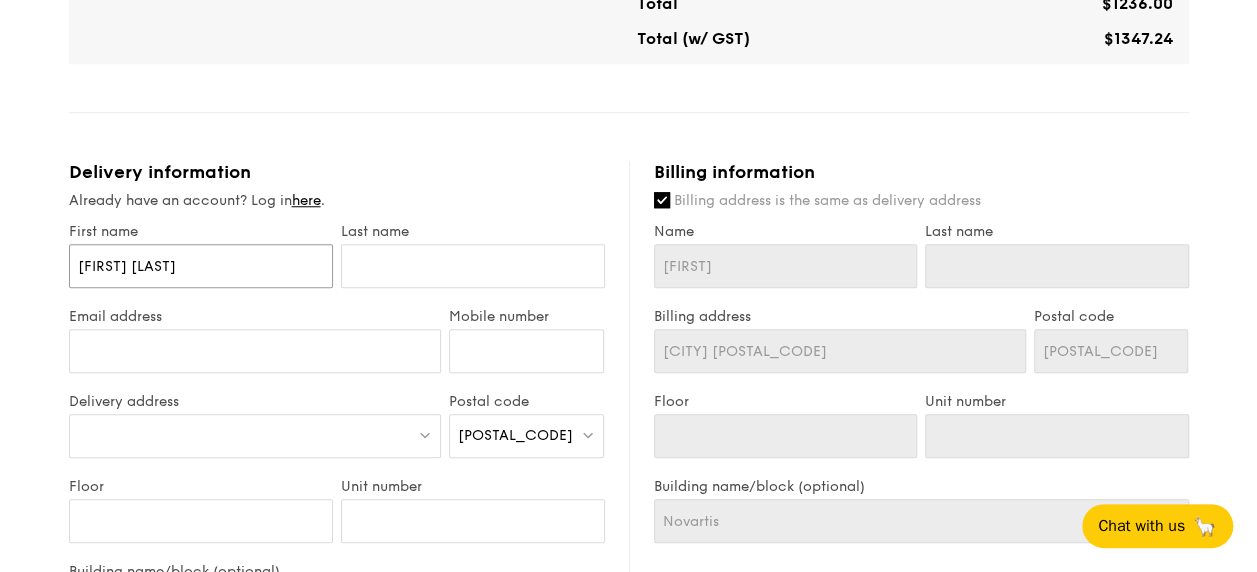 type on "[FIRST] [LAST]" 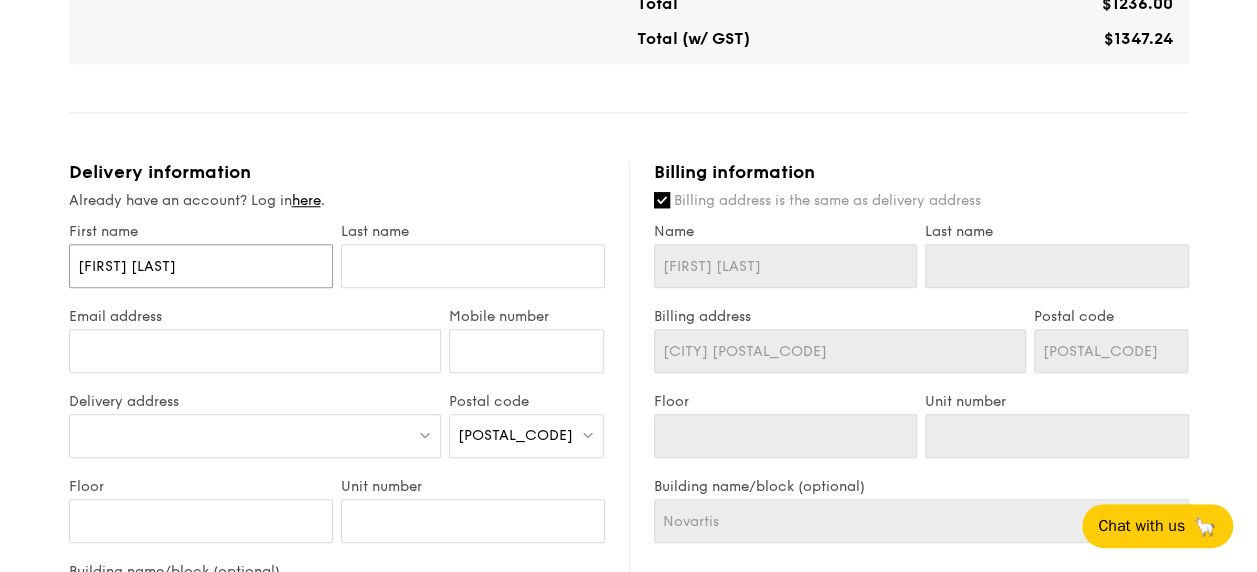 type on "[FIRST] [LAST]" 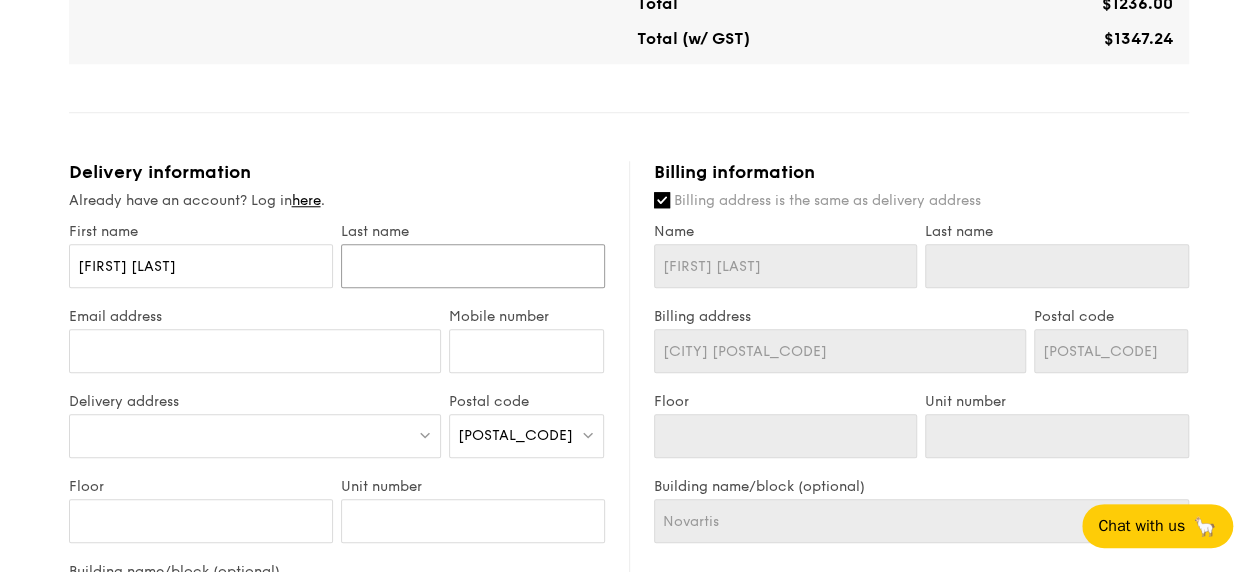 click at bounding box center [473, 266] 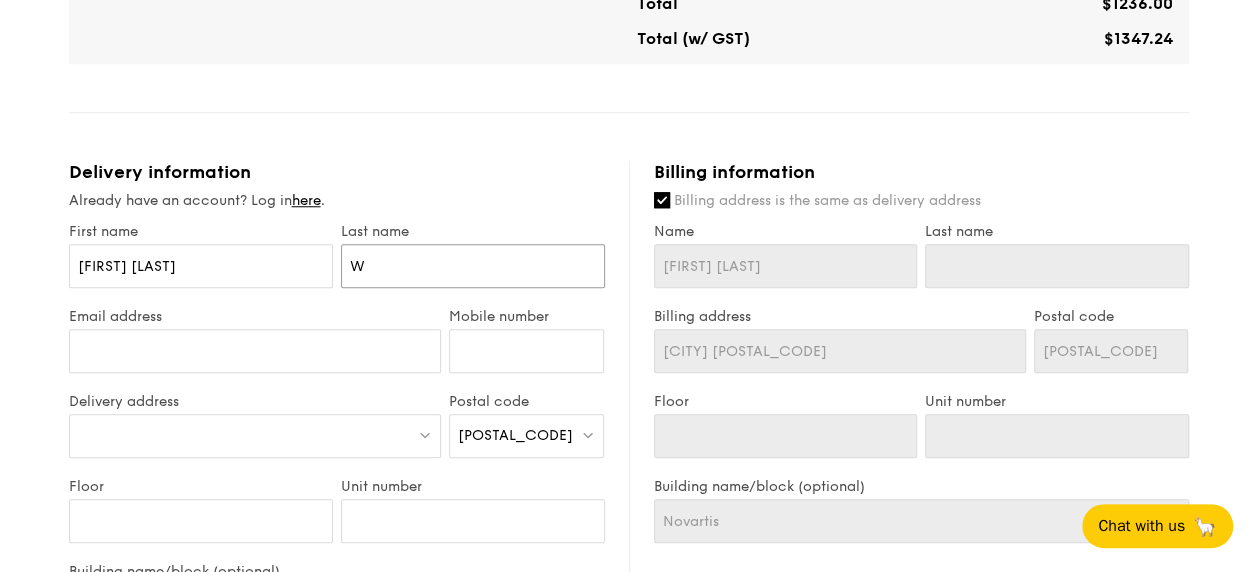 type on "W" 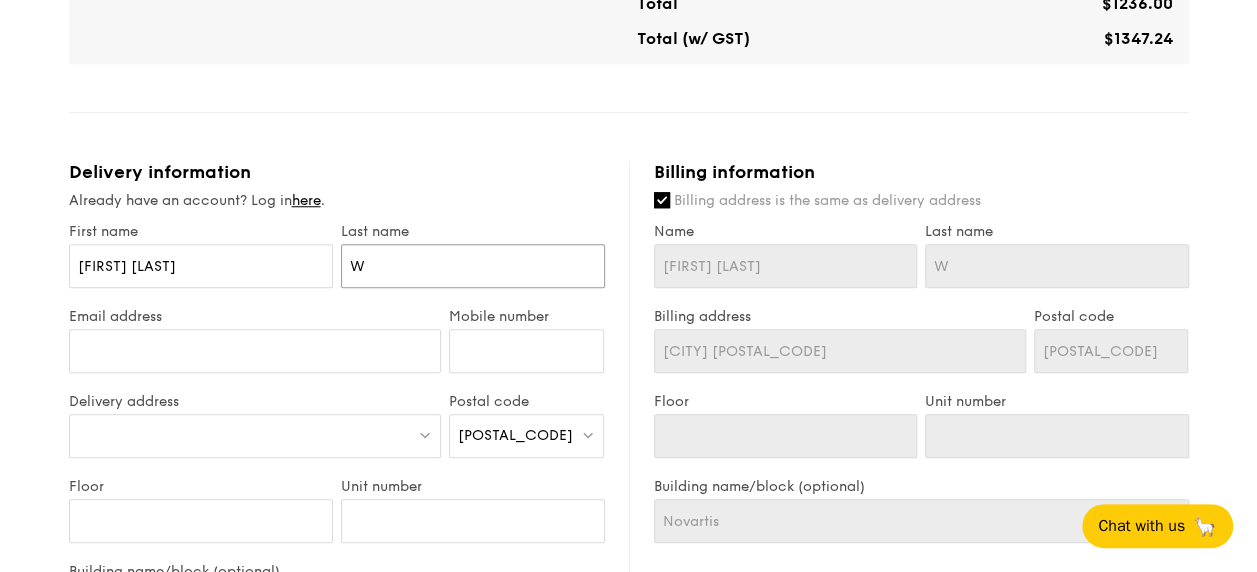 type on "[LAST]" 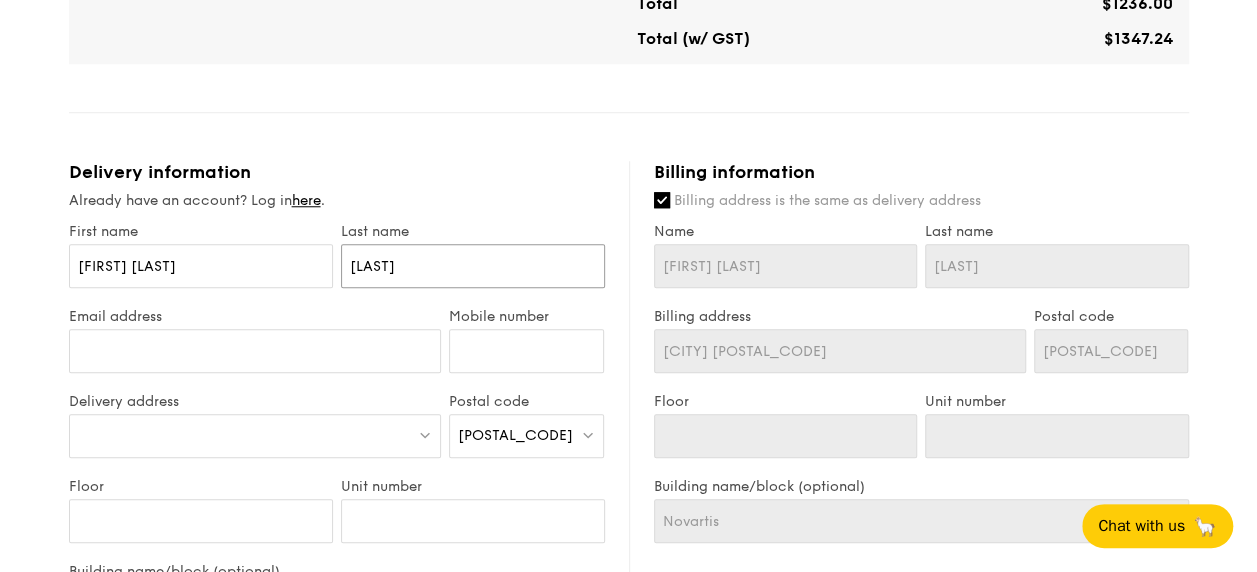type on "[LAST]" 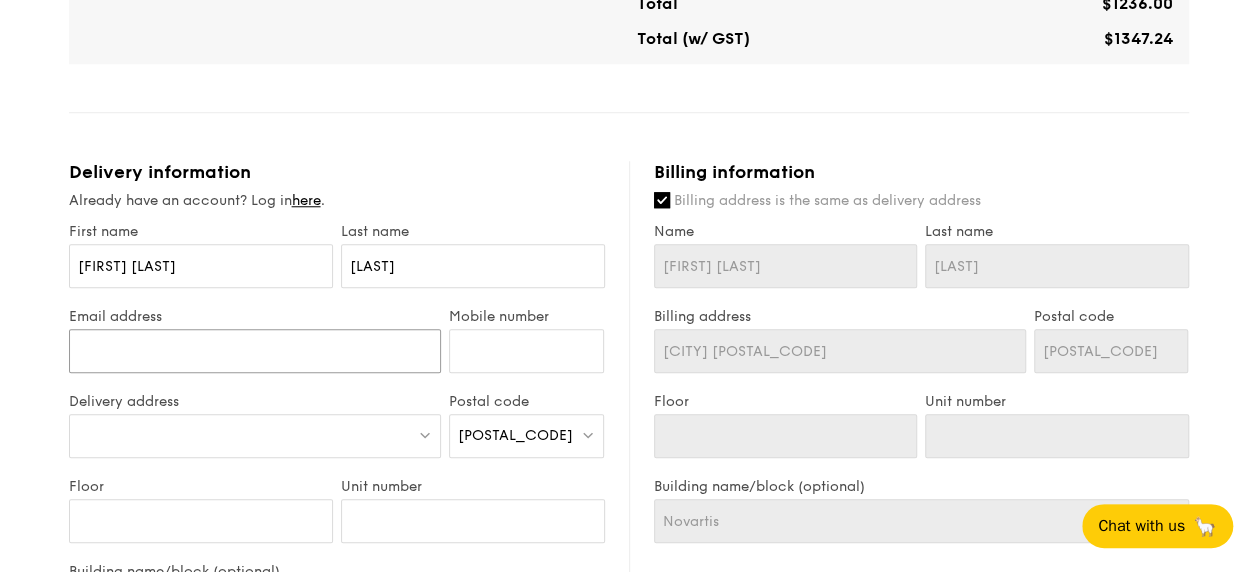 click on "Email address" at bounding box center (255, 351) 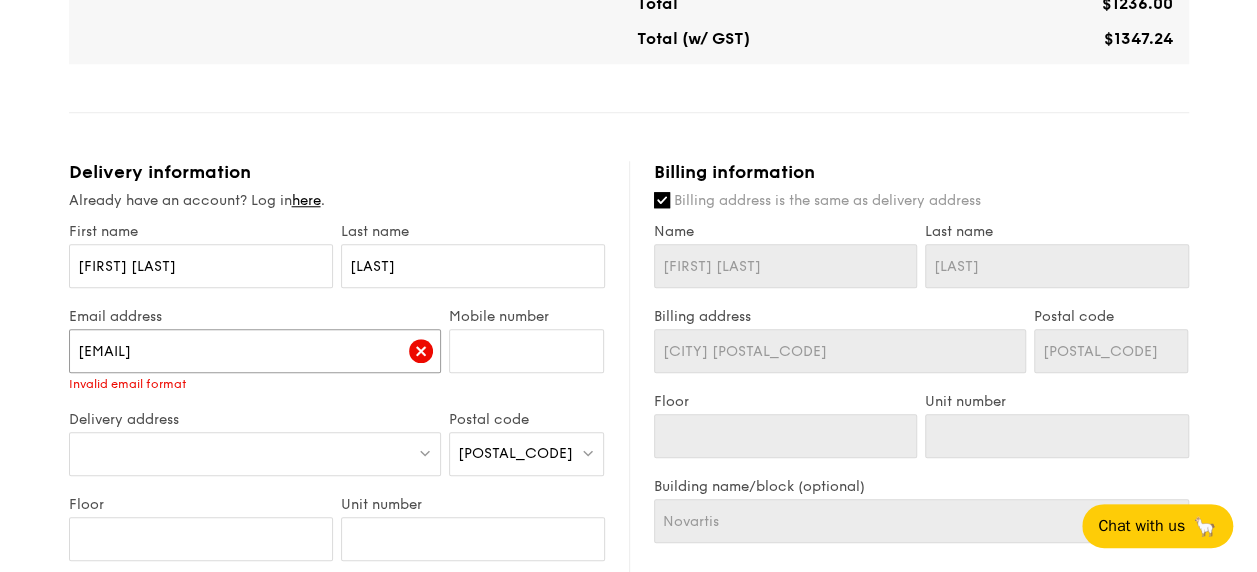 type on "w" 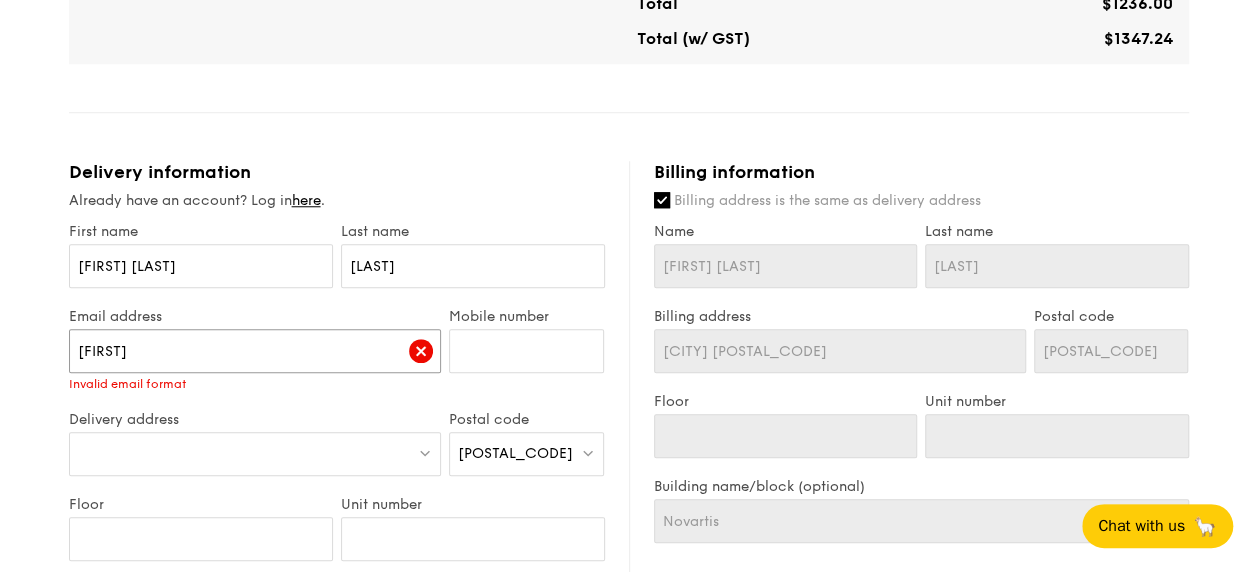 type on "s" 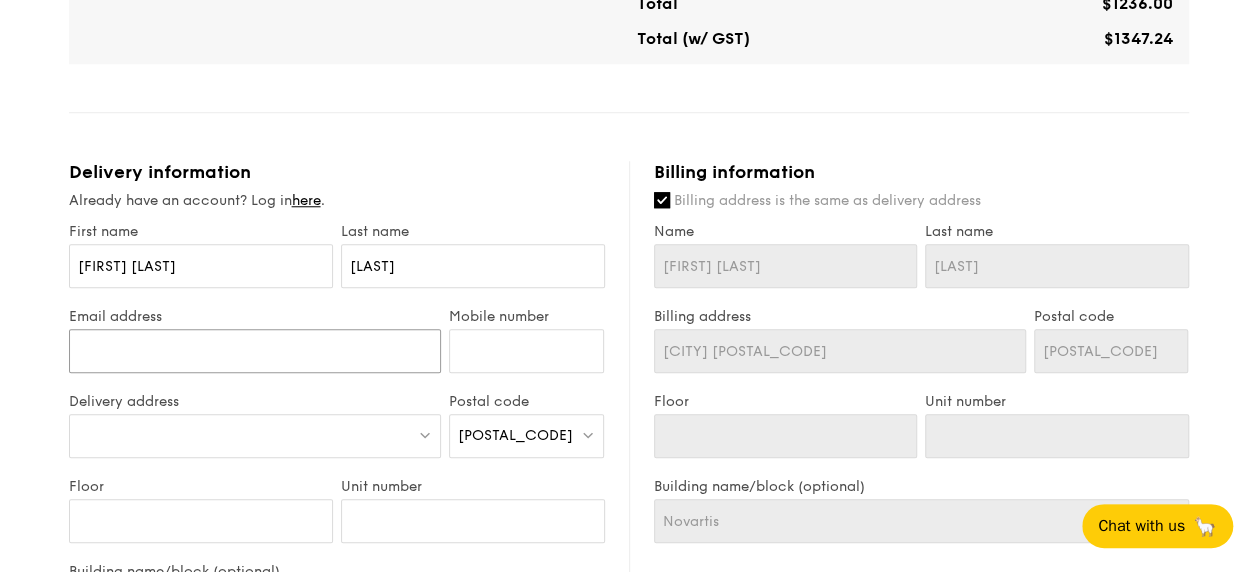 type on "h" 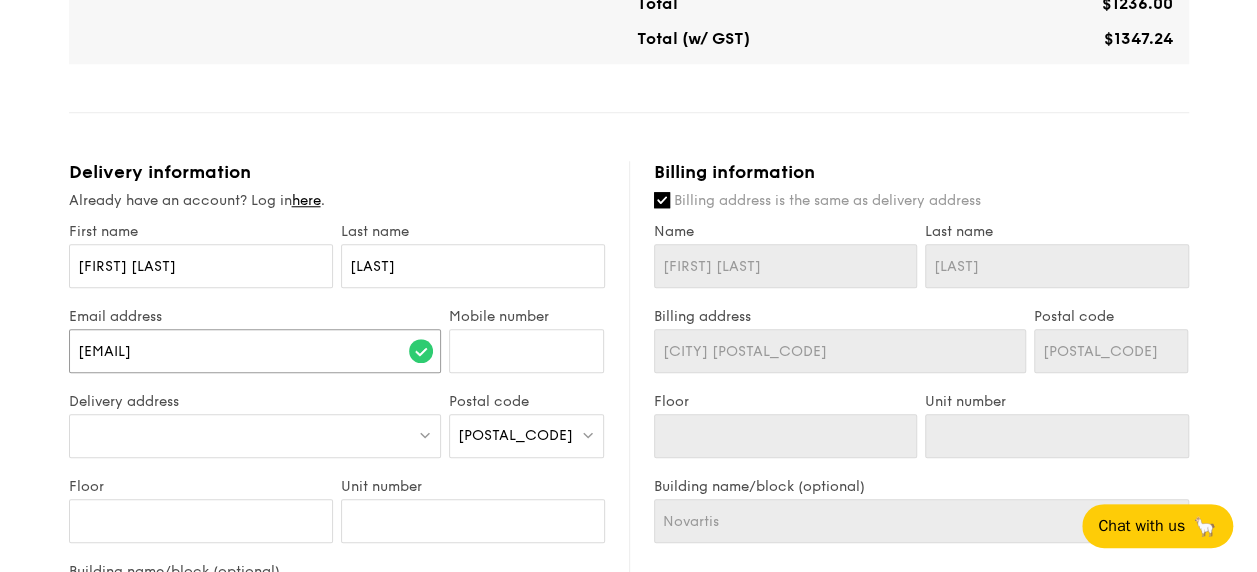 type on "[EMAIL]" 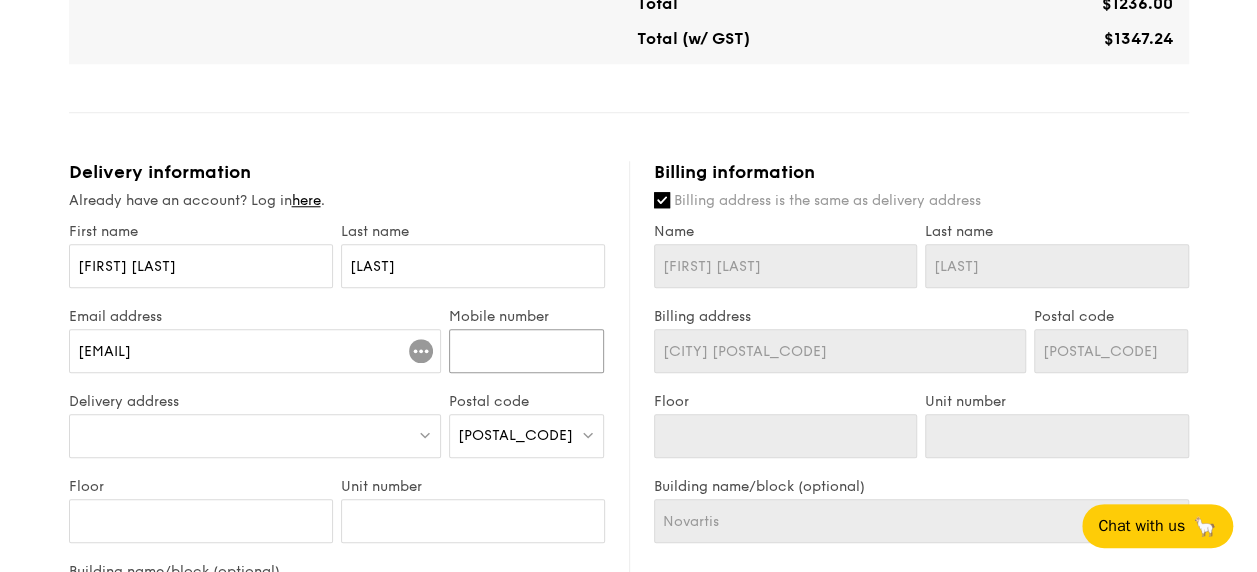 click on "Mobile number" at bounding box center (526, 351) 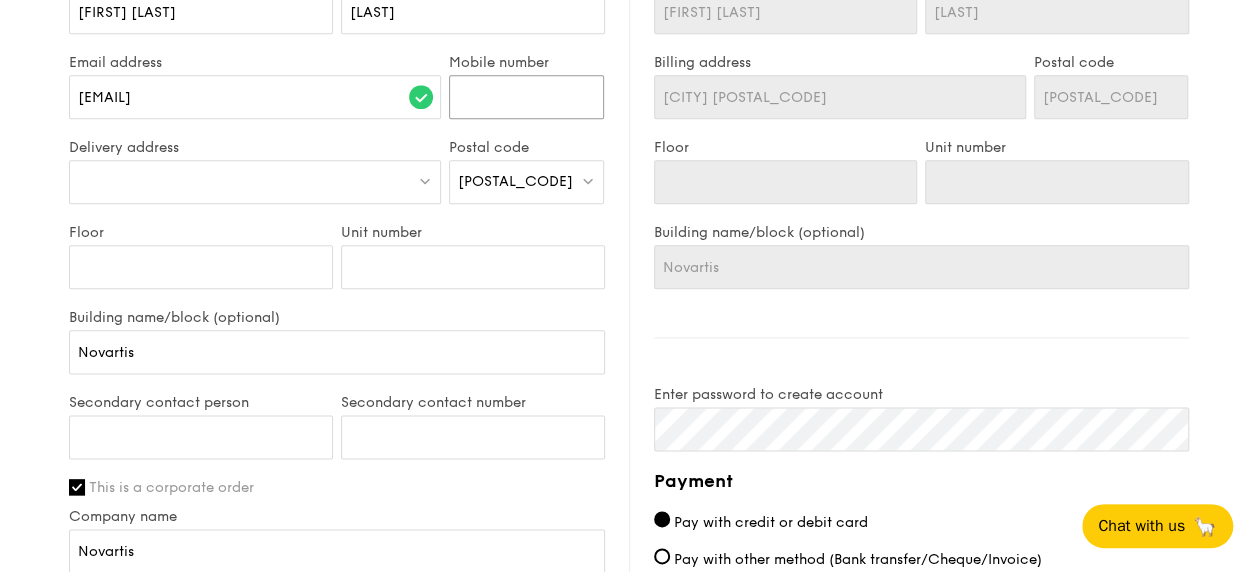 scroll, scrollTop: 1071, scrollLeft: 0, axis: vertical 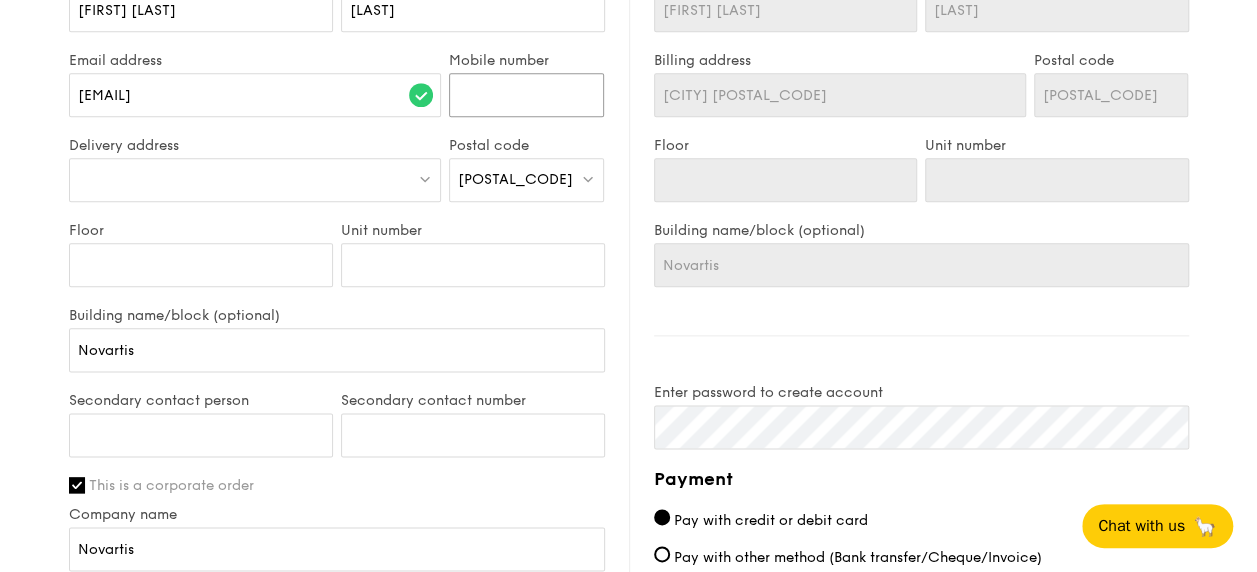 type on "[PHONE]" 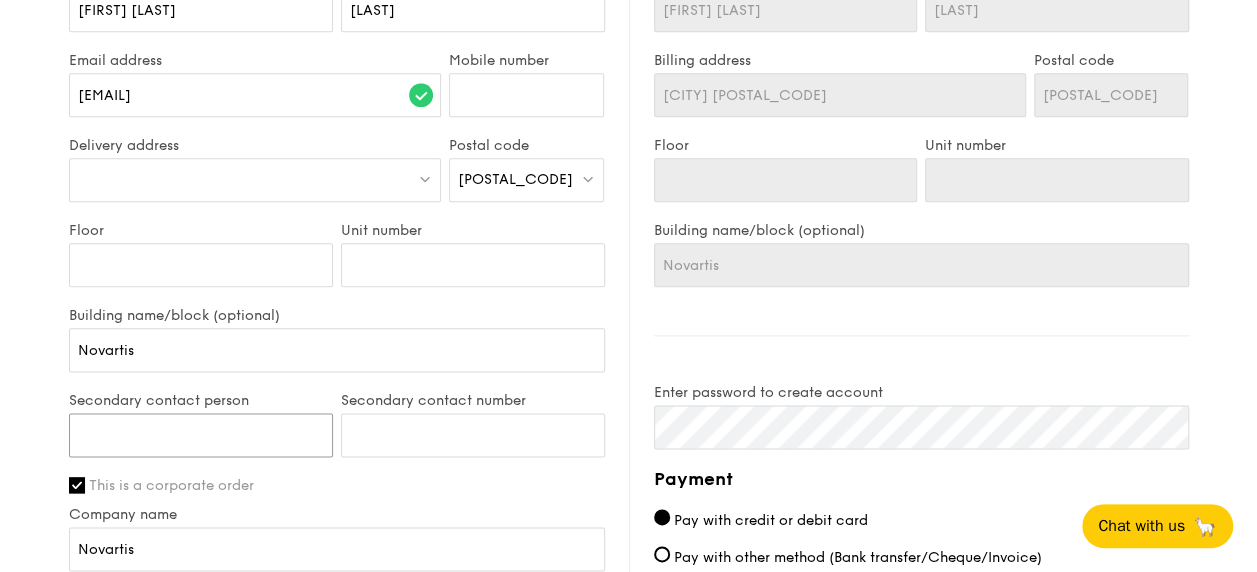 click on "Secondary contact person" at bounding box center (201, 435) 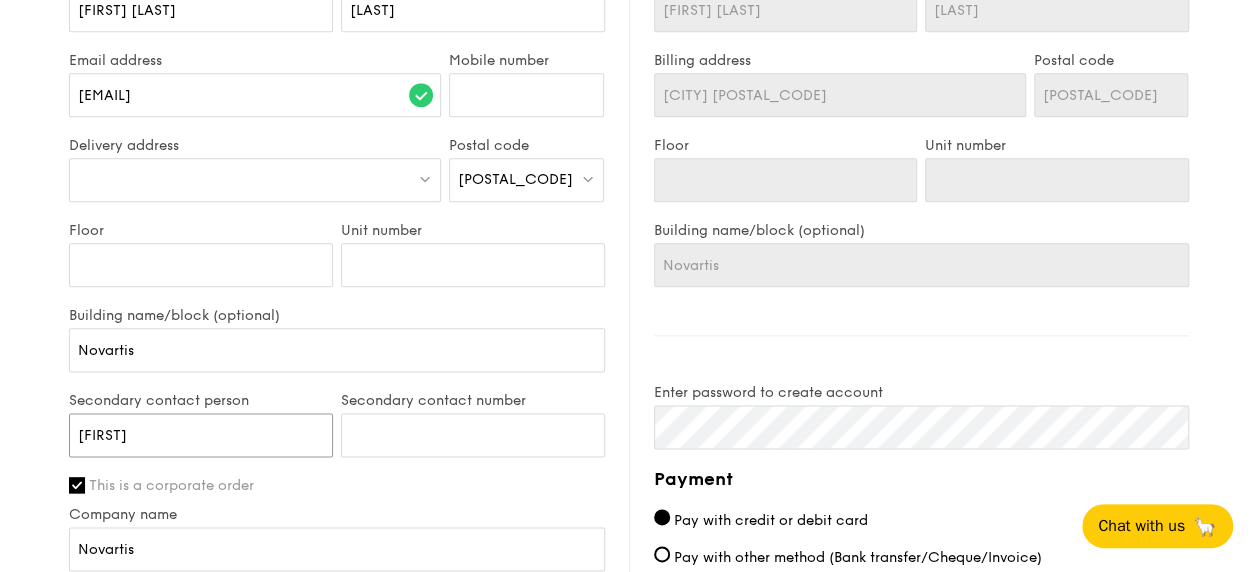 type on "[FIRST]" 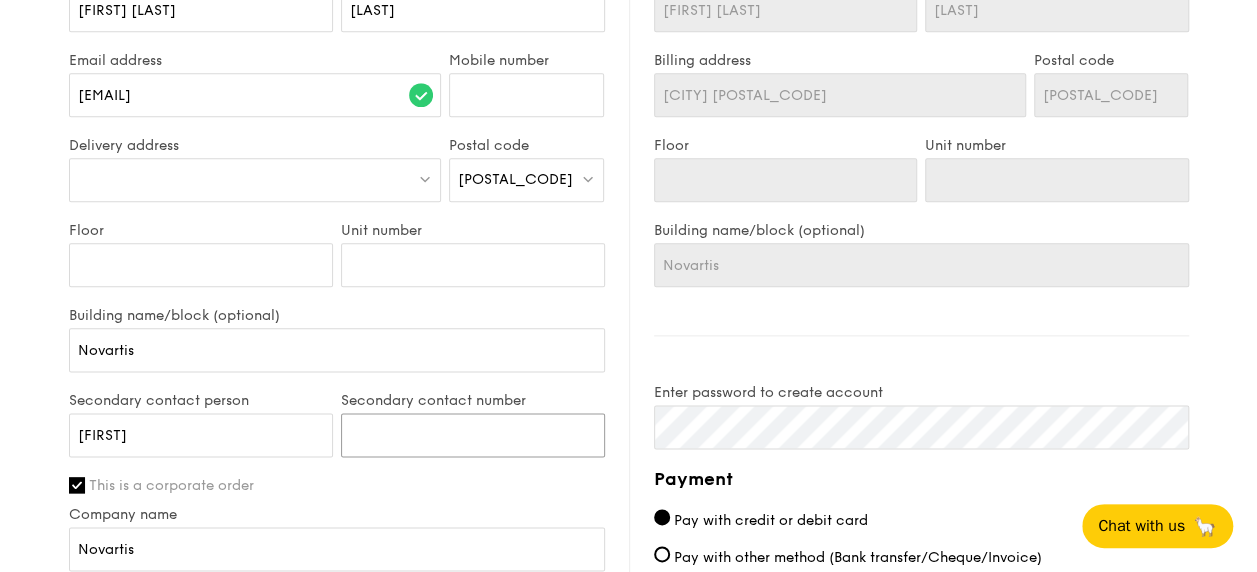 click on "Secondary contact number" at bounding box center [473, 435] 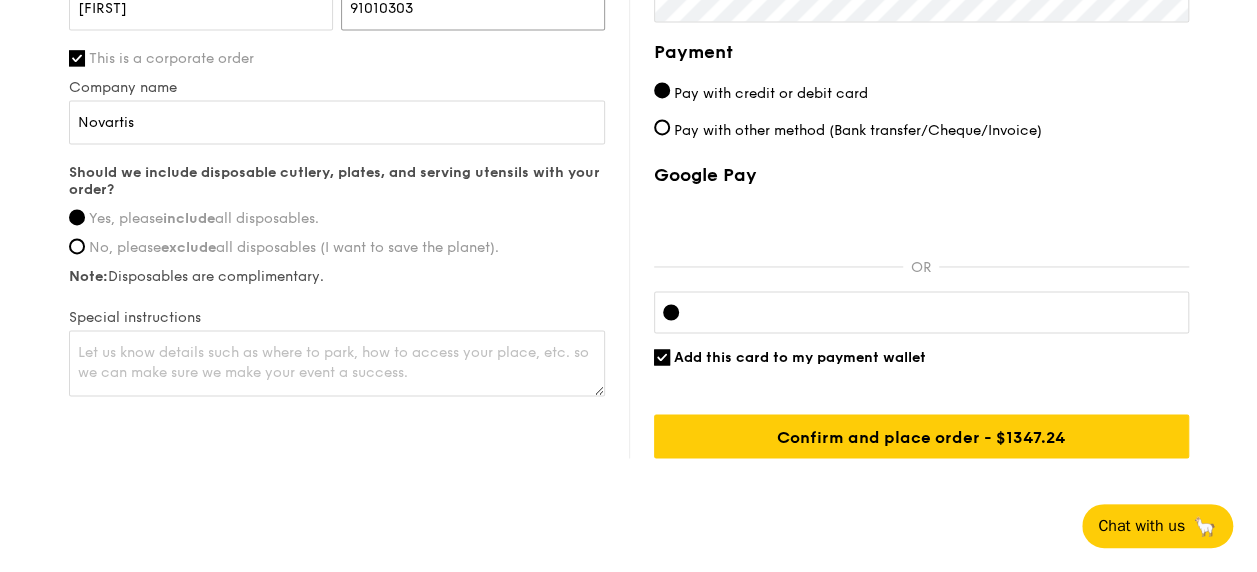 scroll, scrollTop: 1496, scrollLeft: 0, axis: vertical 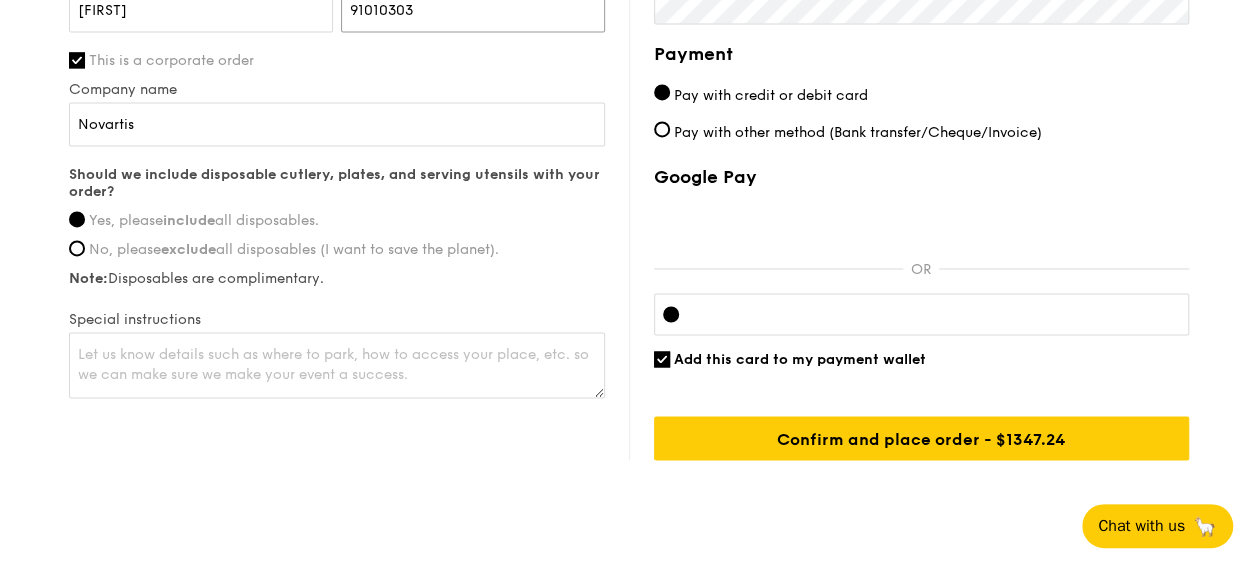 type on "91010303" 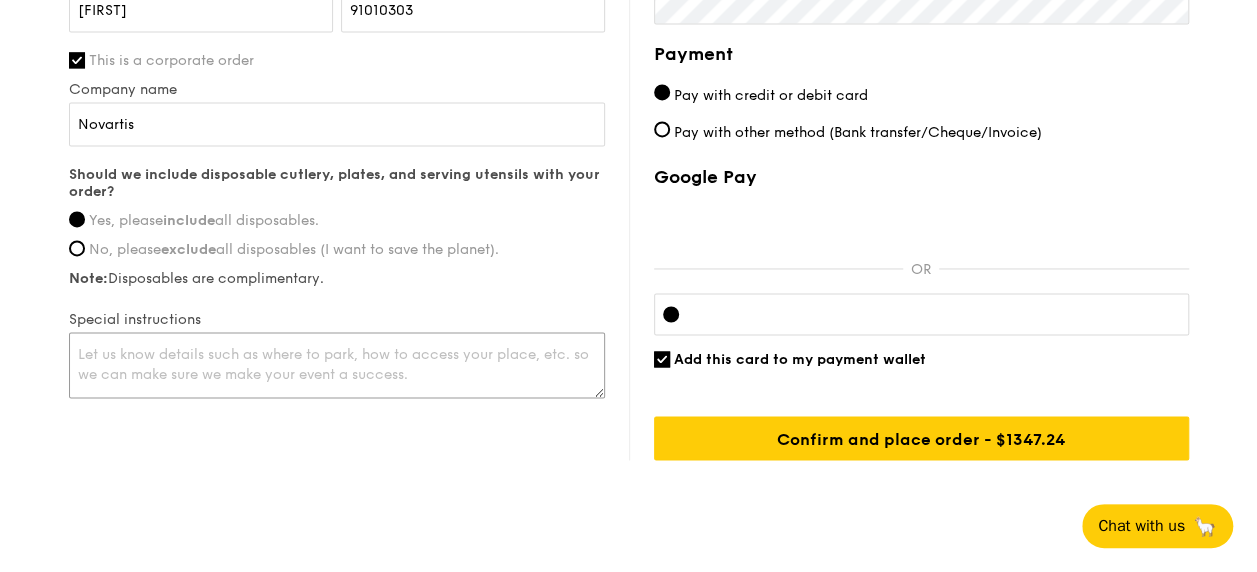 click at bounding box center [337, 365] 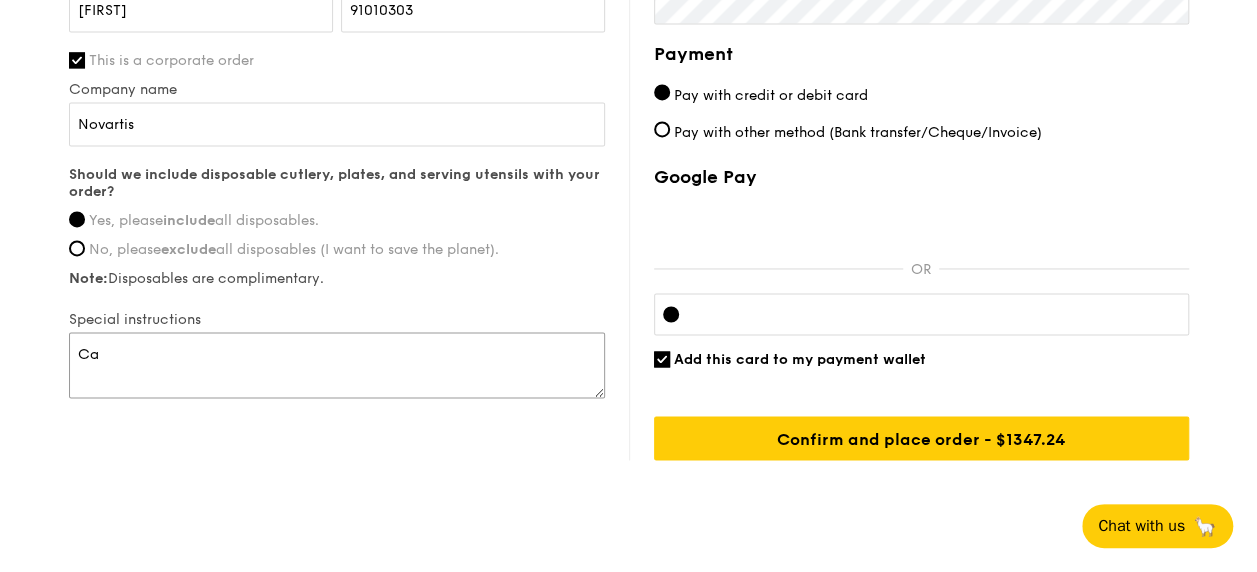 type on "C" 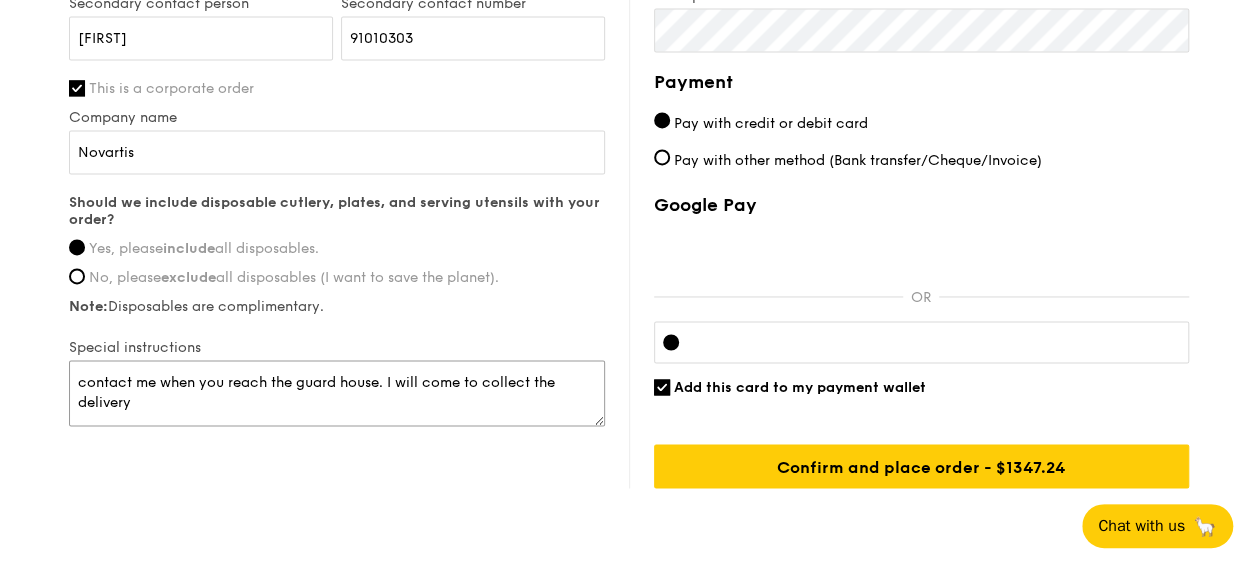 scroll, scrollTop: 1540, scrollLeft: 0, axis: vertical 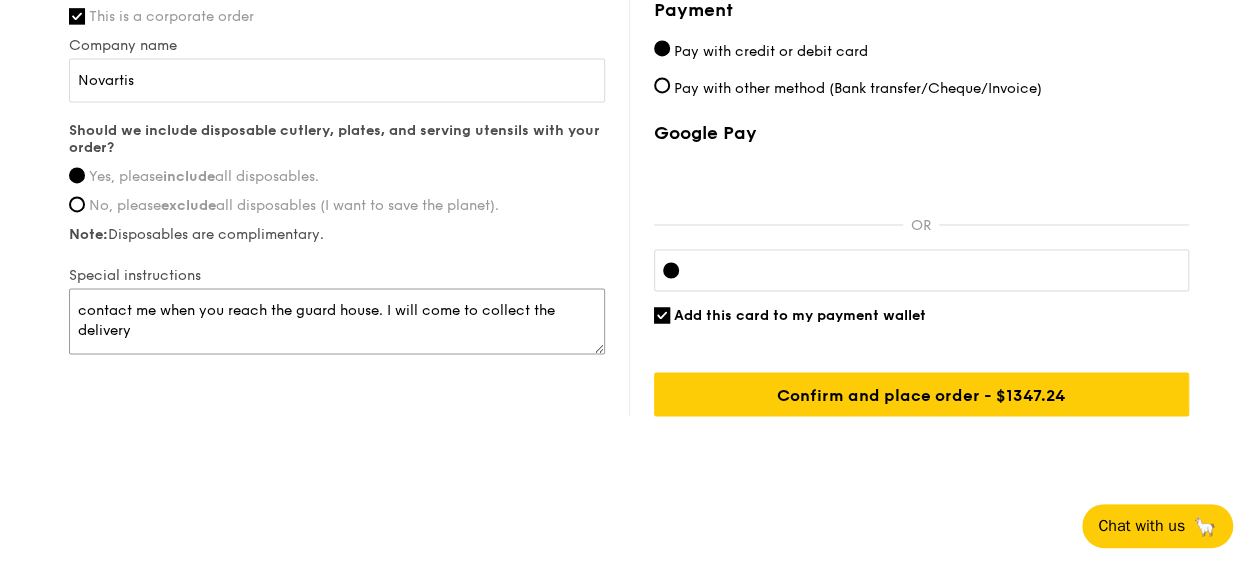 type on "contact me when you reach the guard house. I will come to collect the delivery" 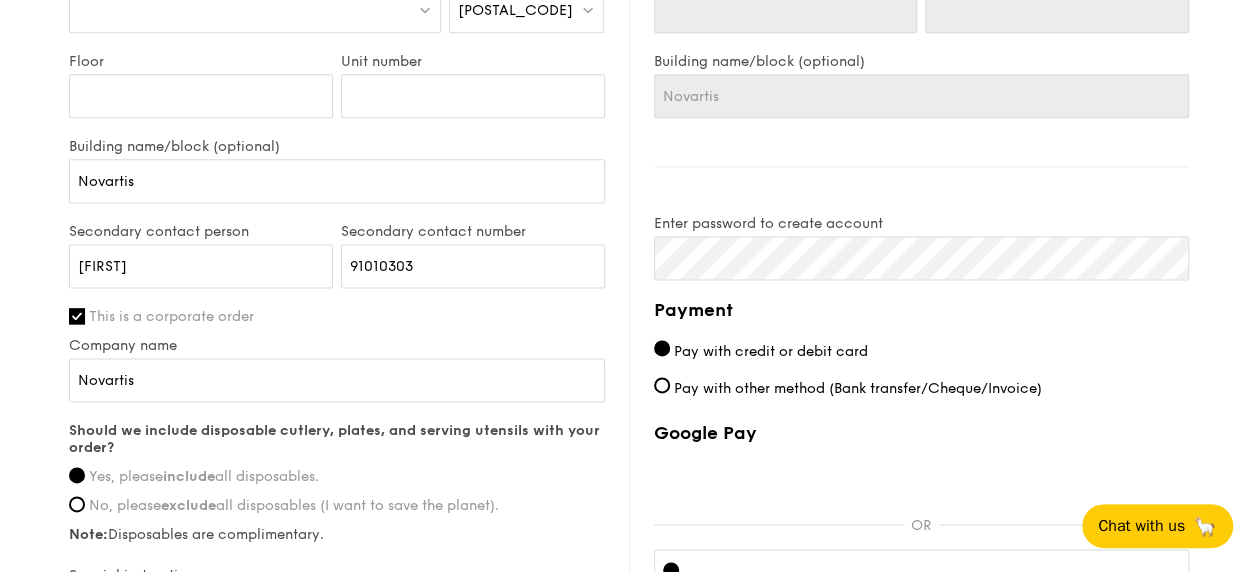scroll, scrollTop: 1040, scrollLeft: 0, axis: vertical 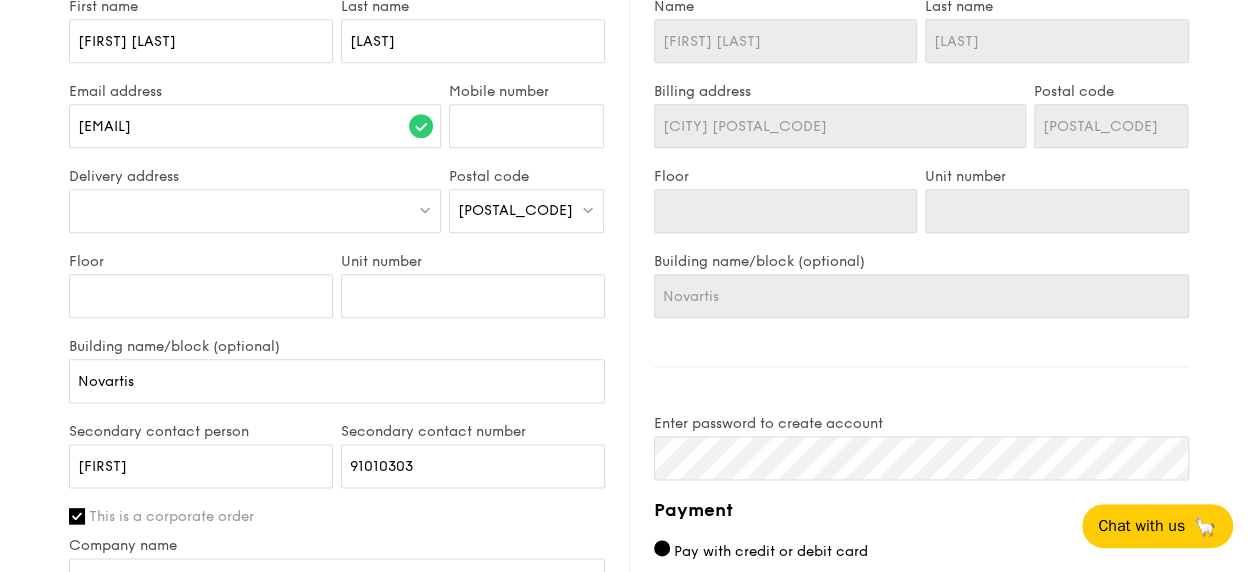 click at bounding box center (255, 211) 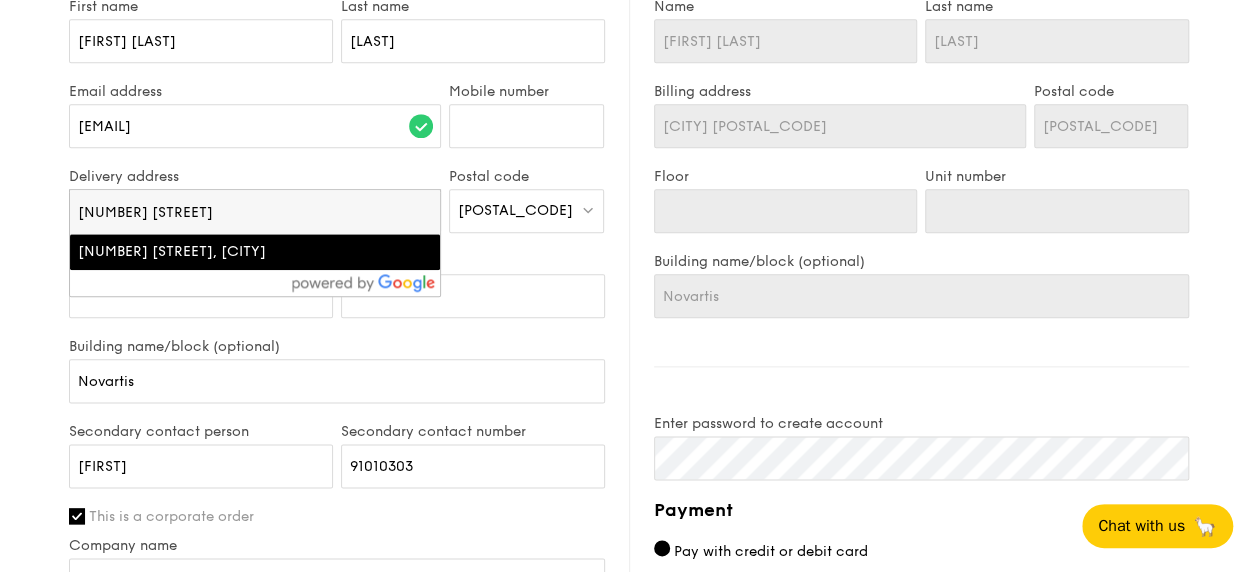 click on "Building name/block (optional)
Novartis" at bounding box center (337, 380) 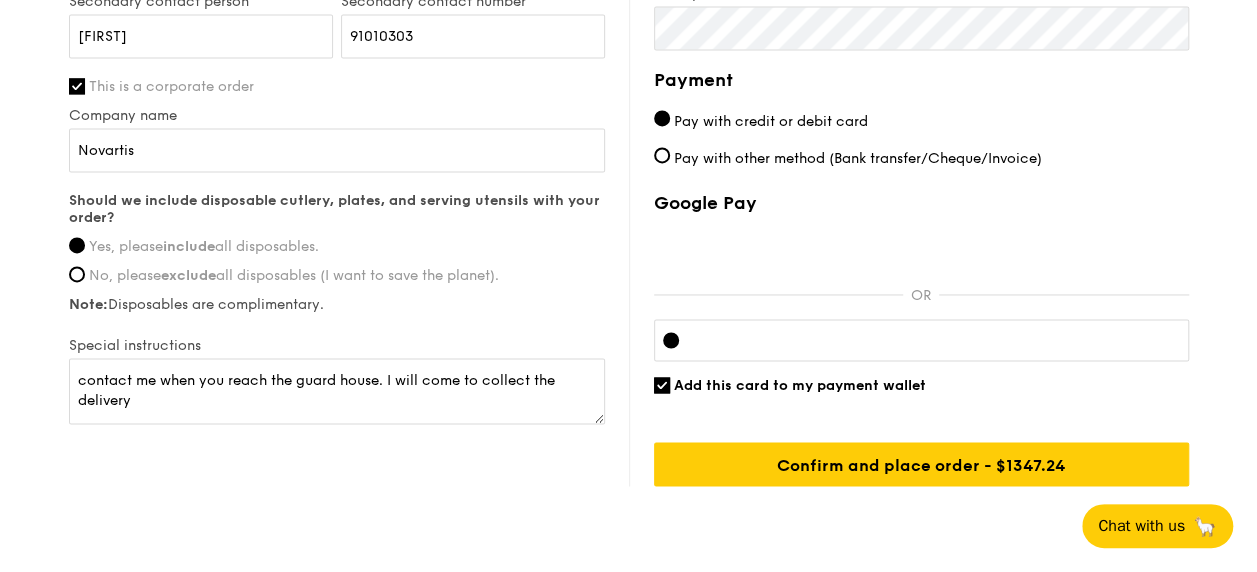 scroll, scrollTop: 1440, scrollLeft: 0, axis: vertical 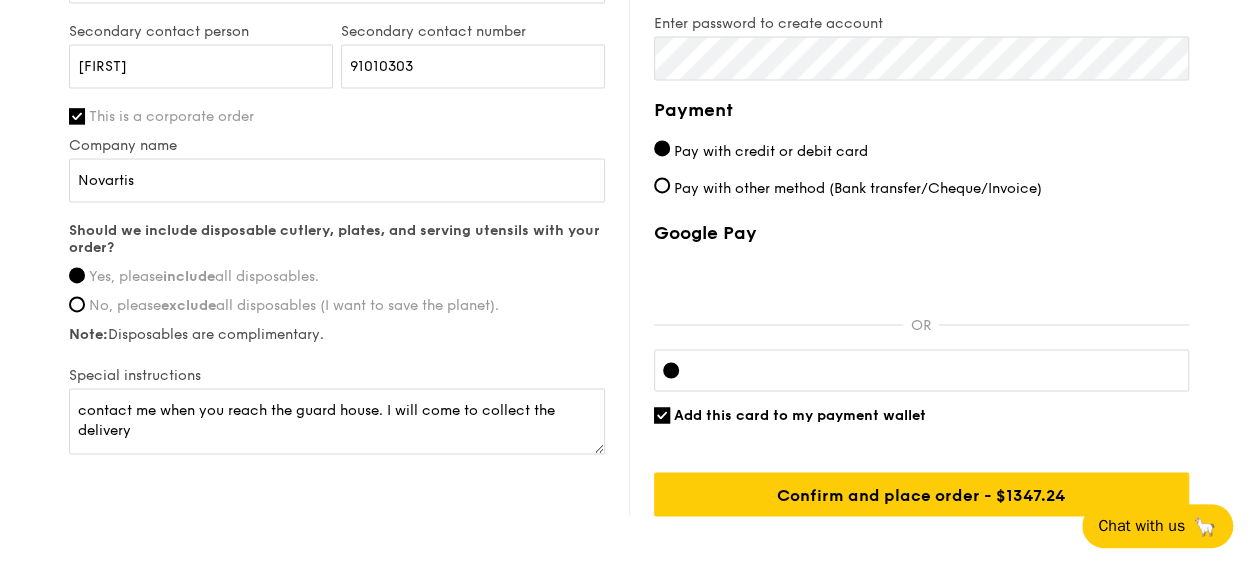 click on "Add this card to my payment wallet" at bounding box center (800, 415) 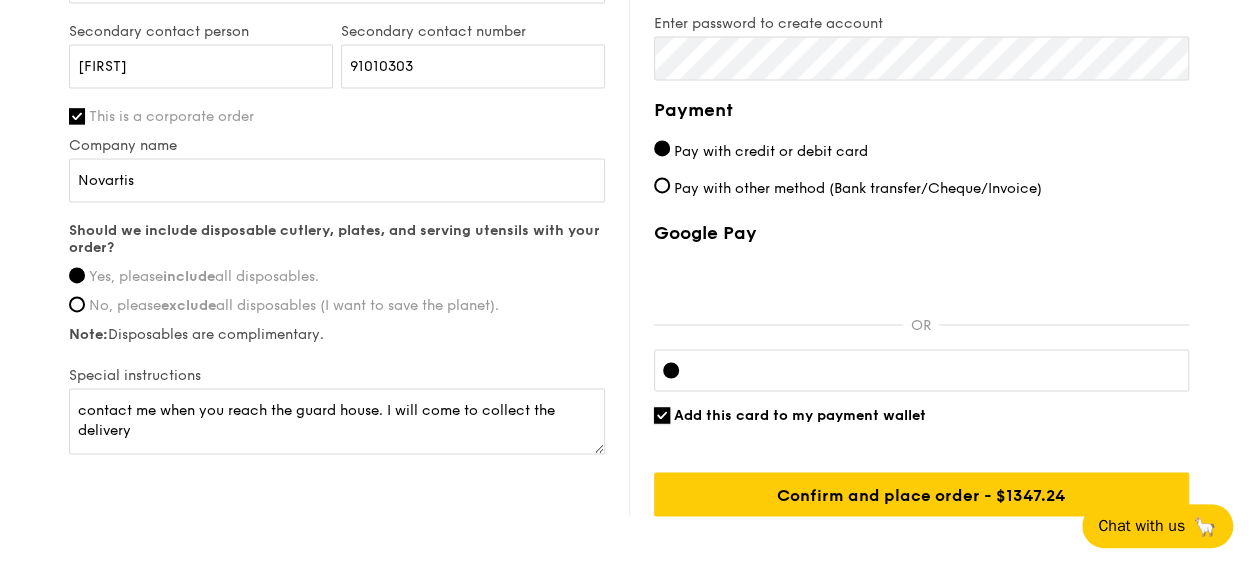 click on "Add this card to my payment wallet" at bounding box center (662, 415) 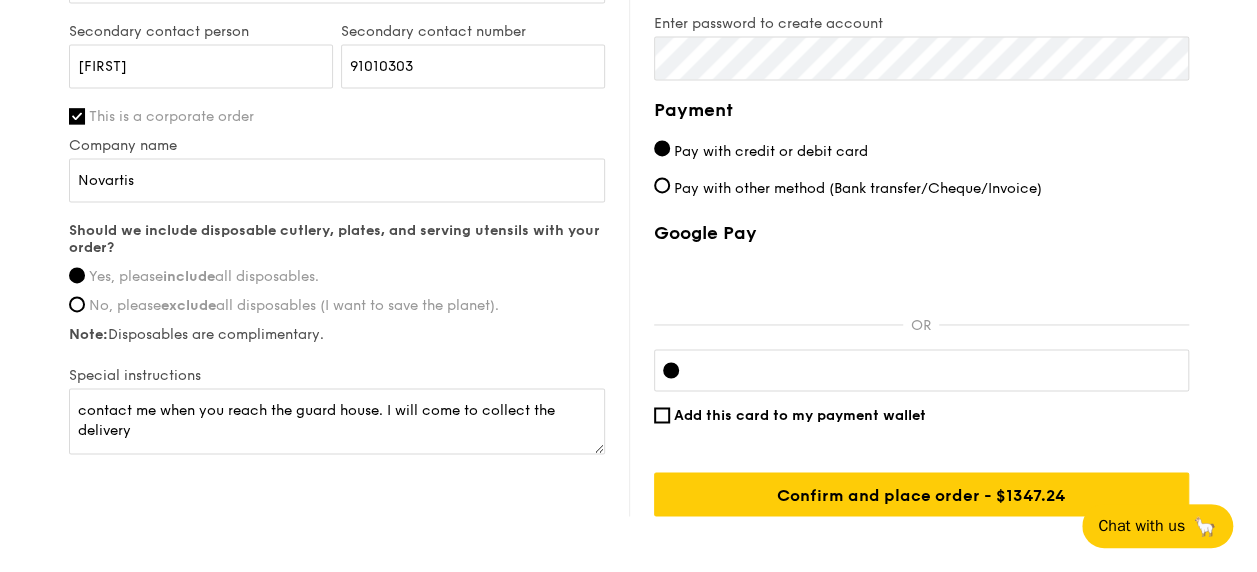 click on "Google Pay
OR
Add this card to my payment wallet
Confirm and place order - $1347.24" at bounding box center [921, 369] 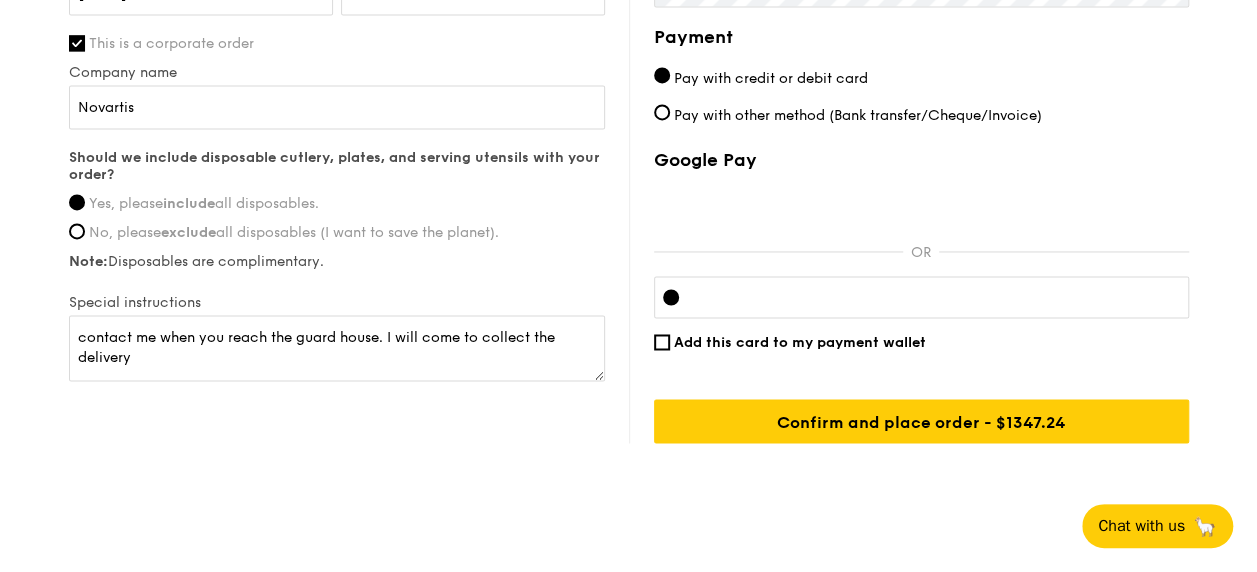 scroll, scrollTop: 1540, scrollLeft: 0, axis: vertical 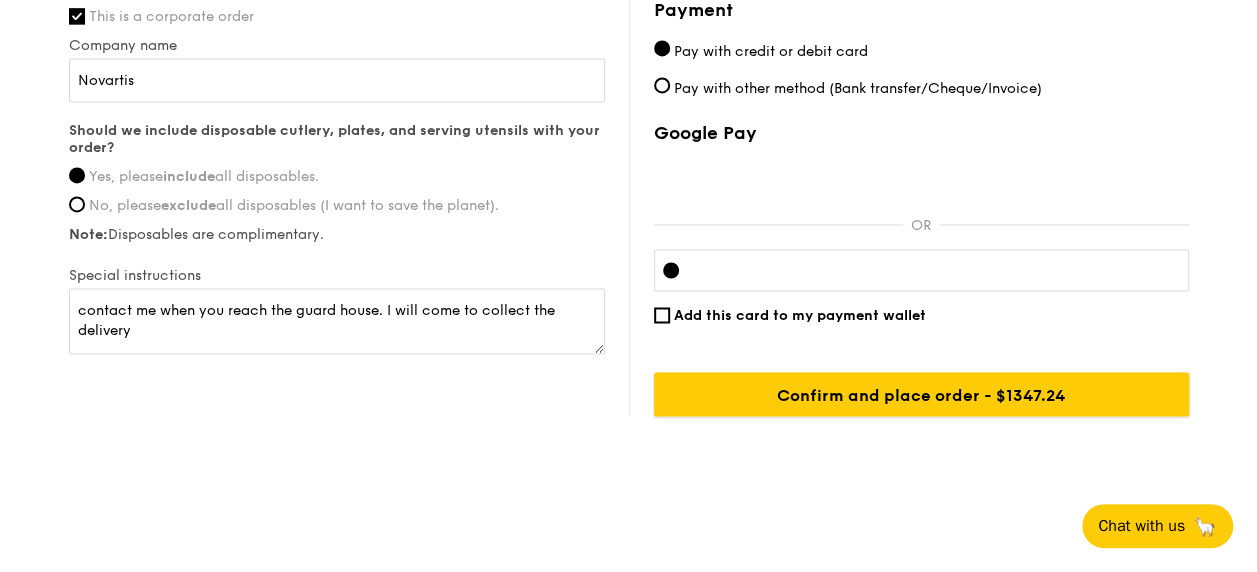 click on "Confirm and place order - $1347.24" at bounding box center [921, 394] 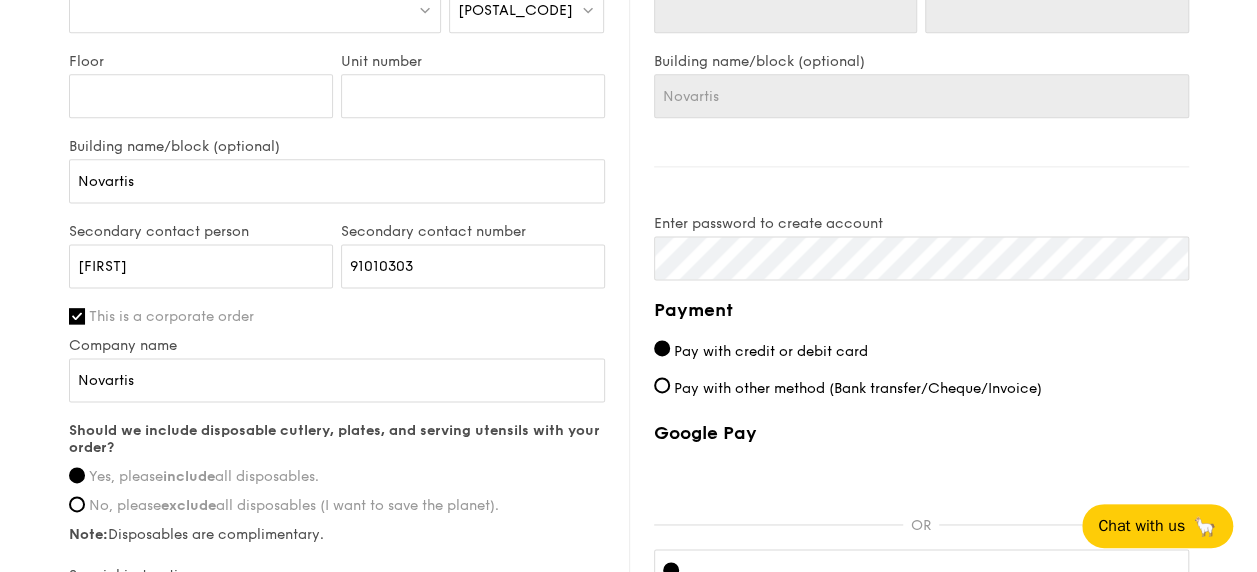 scroll, scrollTop: 1568, scrollLeft: 0, axis: vertical 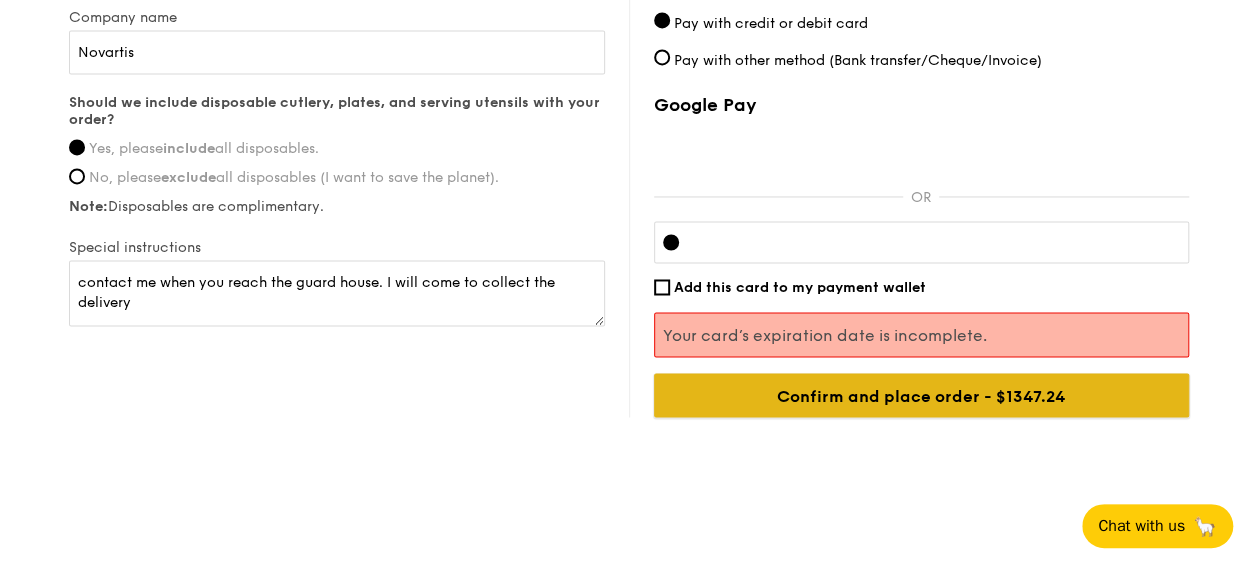 click on "Confirm and place order - $1347.24" at bounding box center [921, 395] 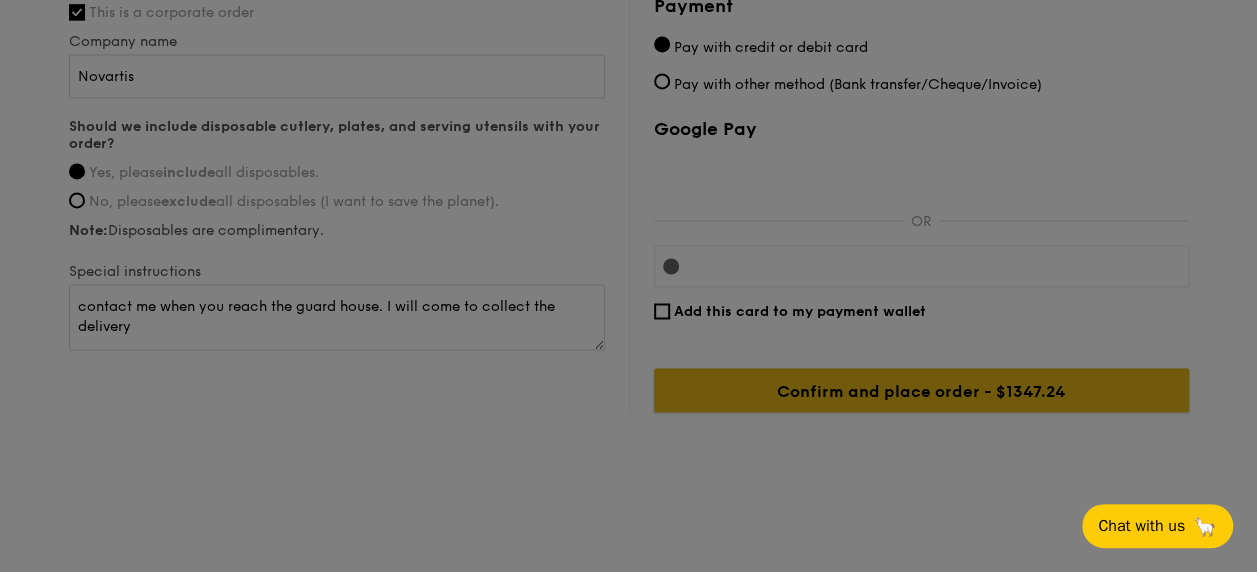 scroll, scrollTop: 1540, scrollLeft: 0, axis: vertical 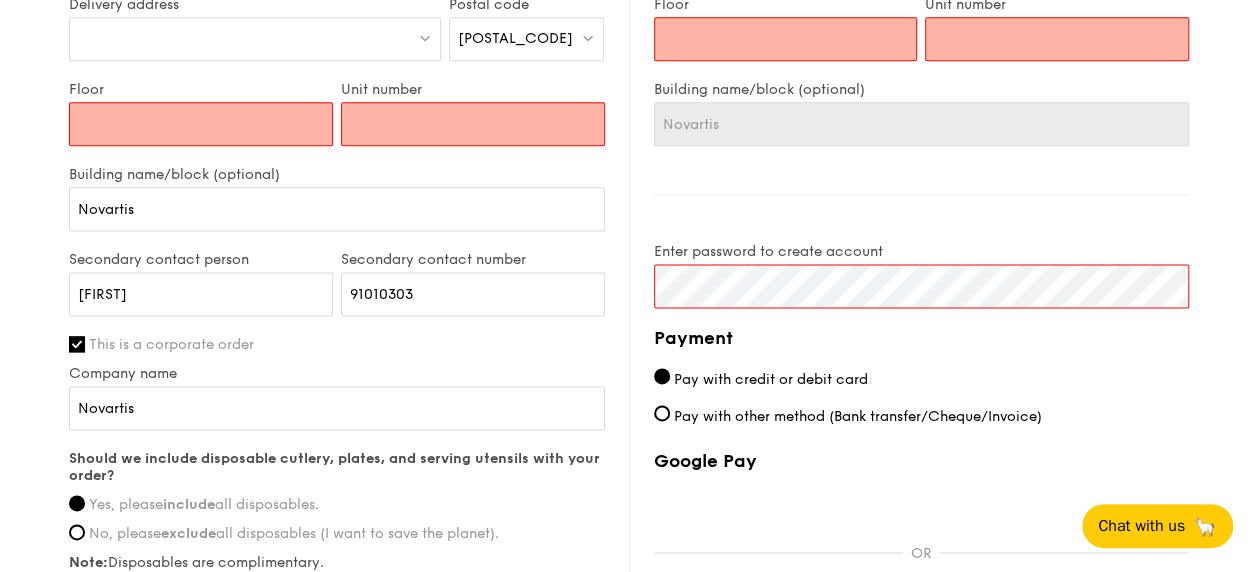 click on "Floor" at bounding box center (201, 124) 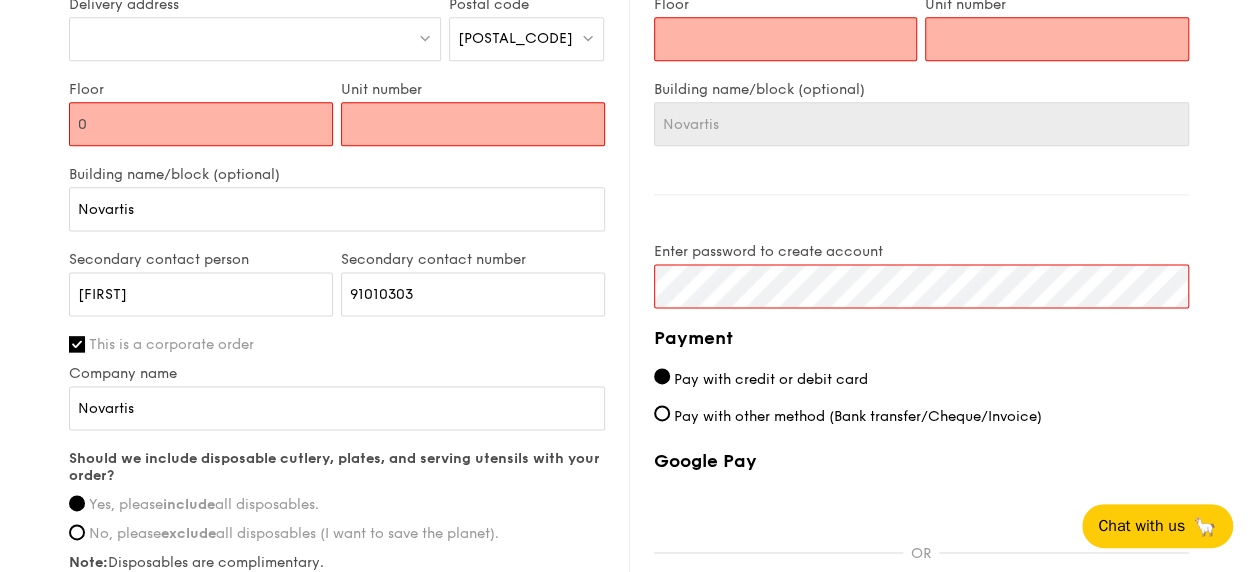 type on "0" 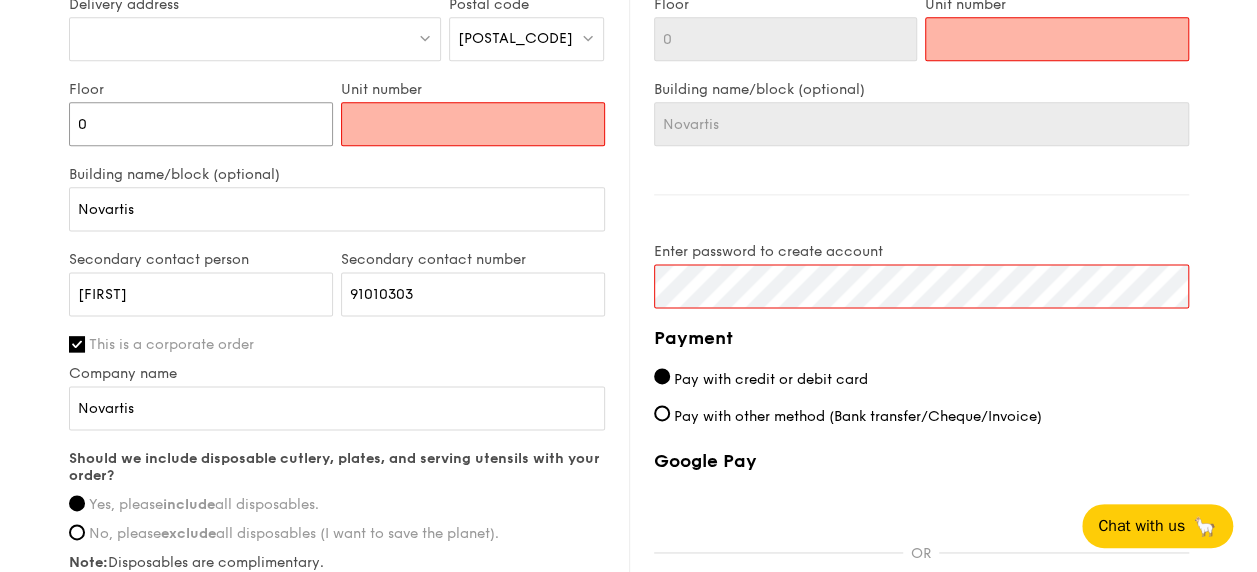 type on "01" 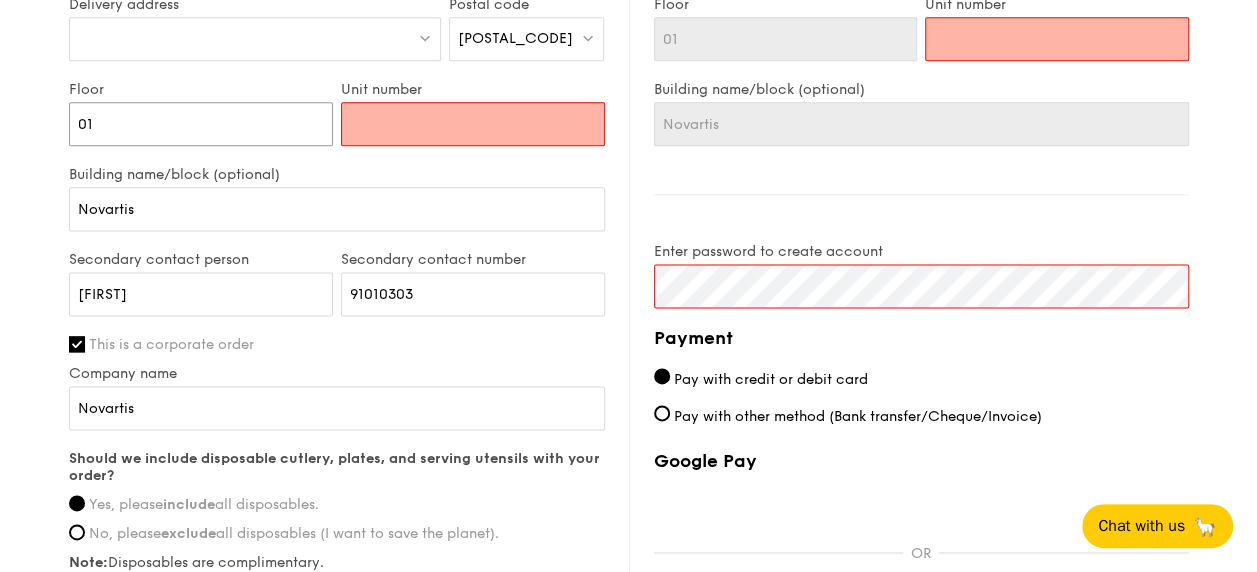 type on "01" 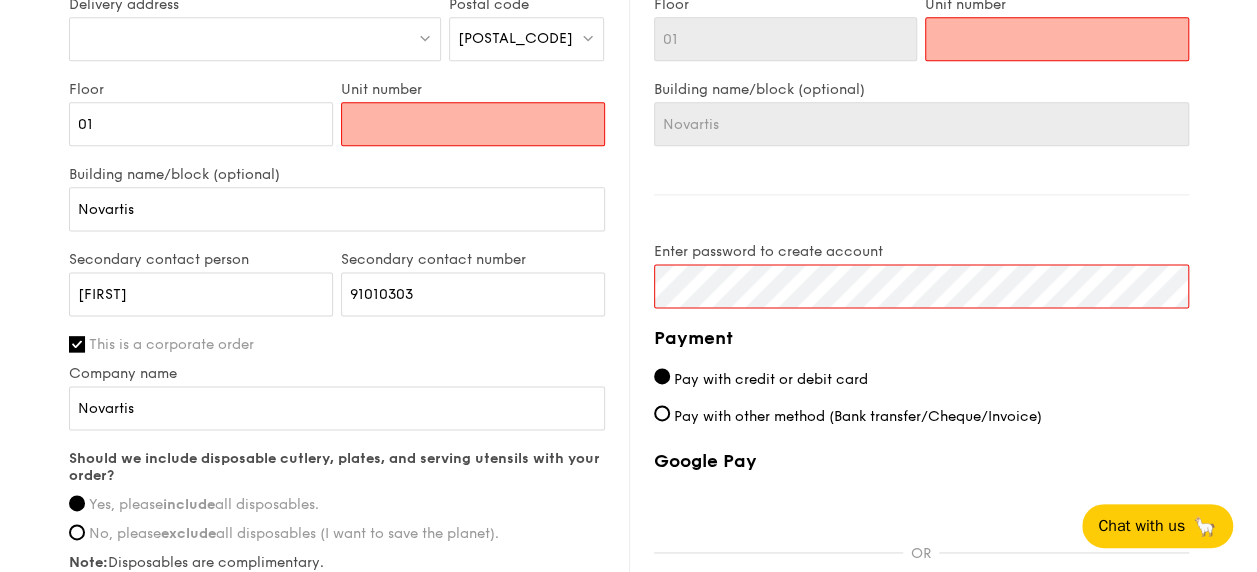 click on "Unit number" at bounding box center [473, 124] 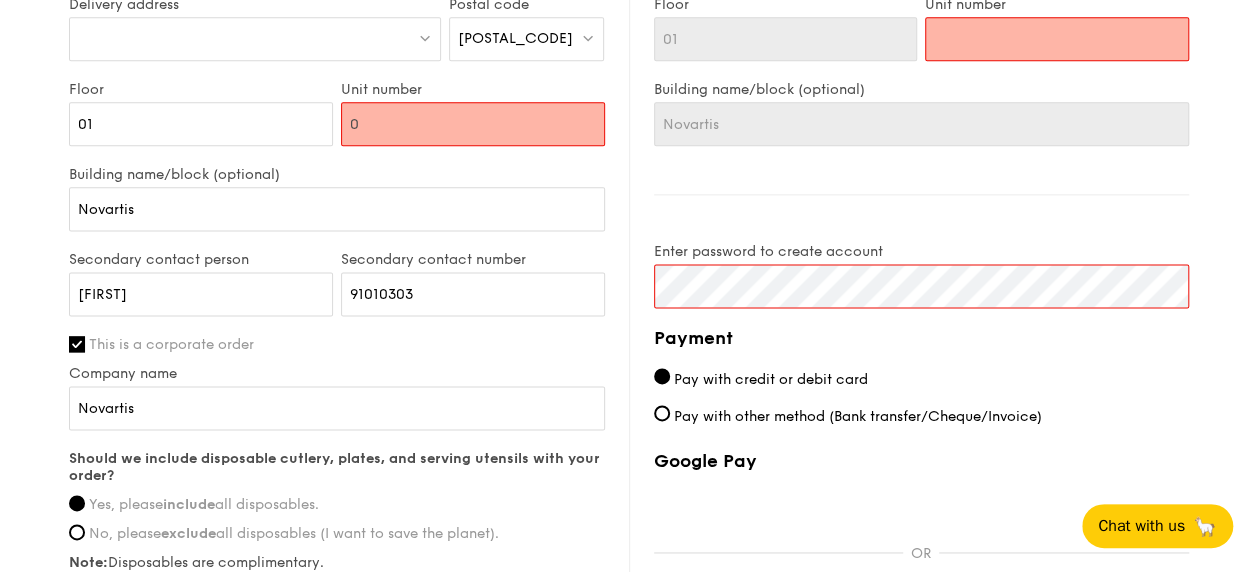 type on "0" 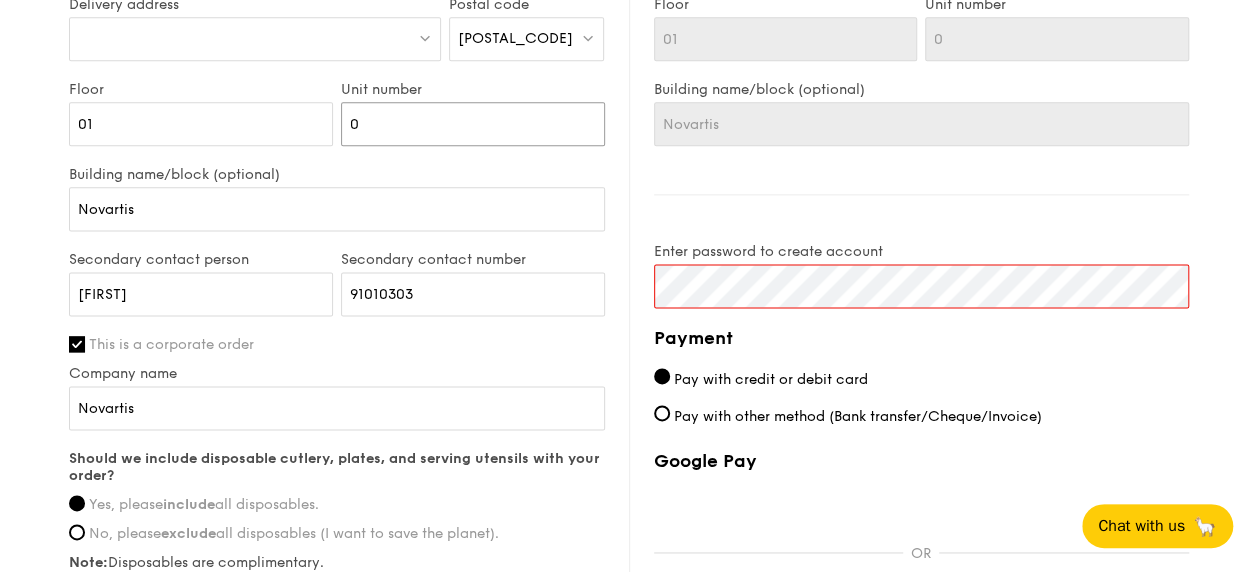 type on "01" 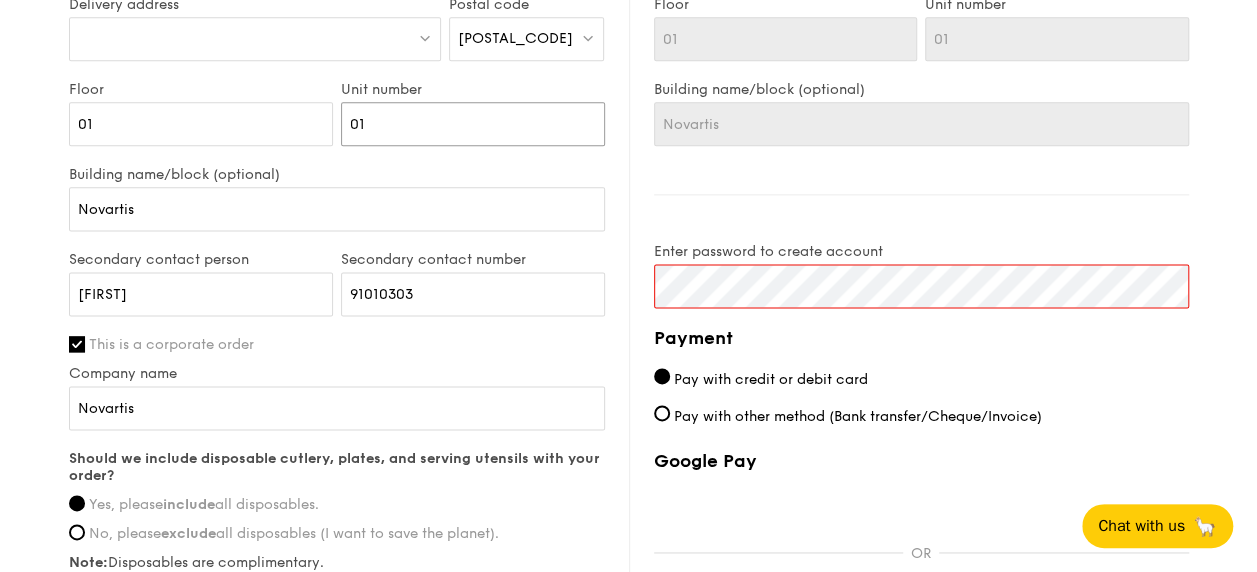 type on "01-" 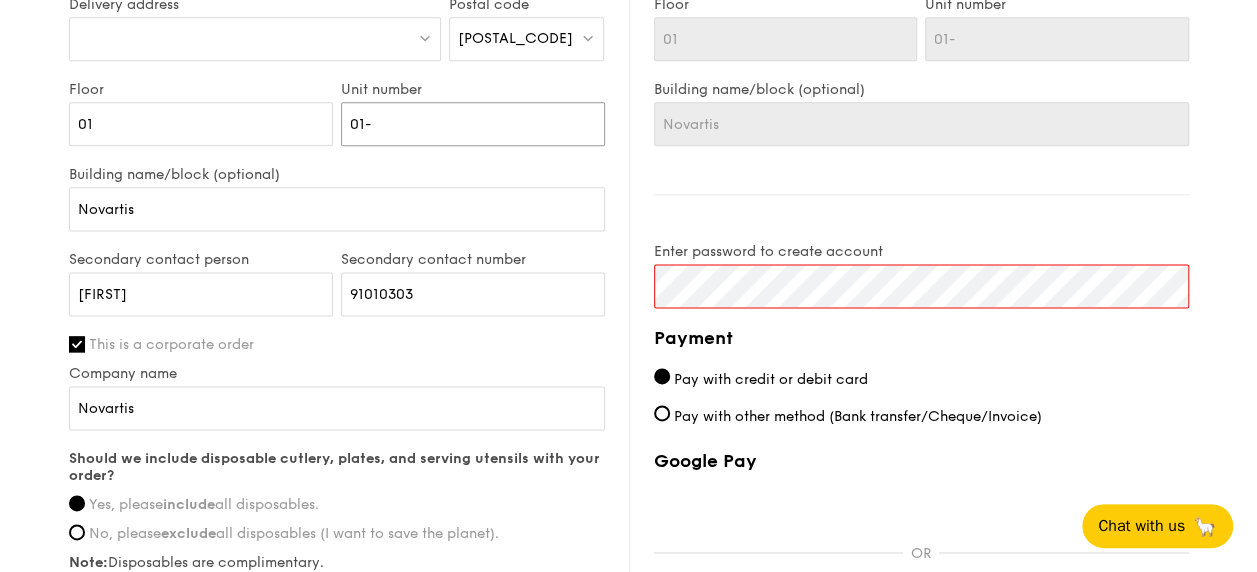 type on "01-0" 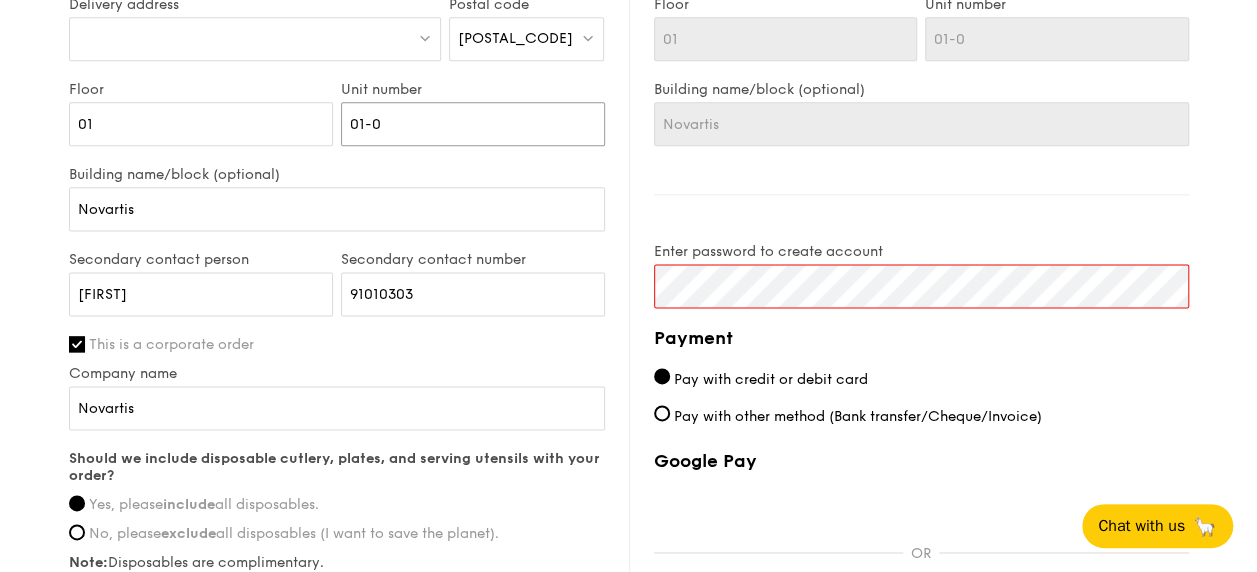 type on "01-01" 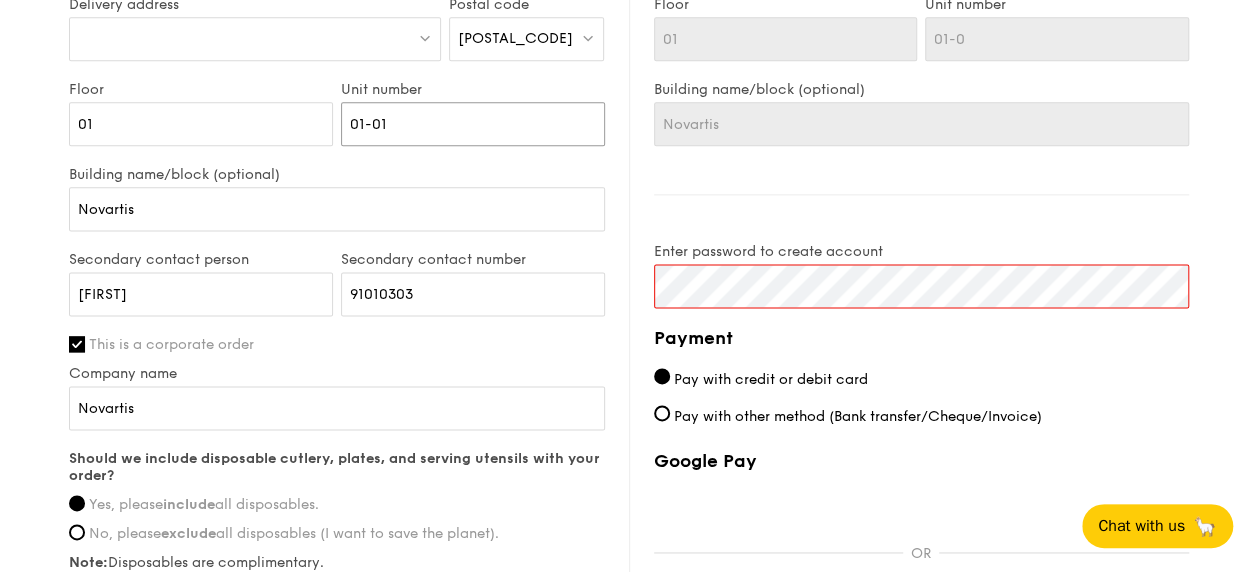 type on "01-01" 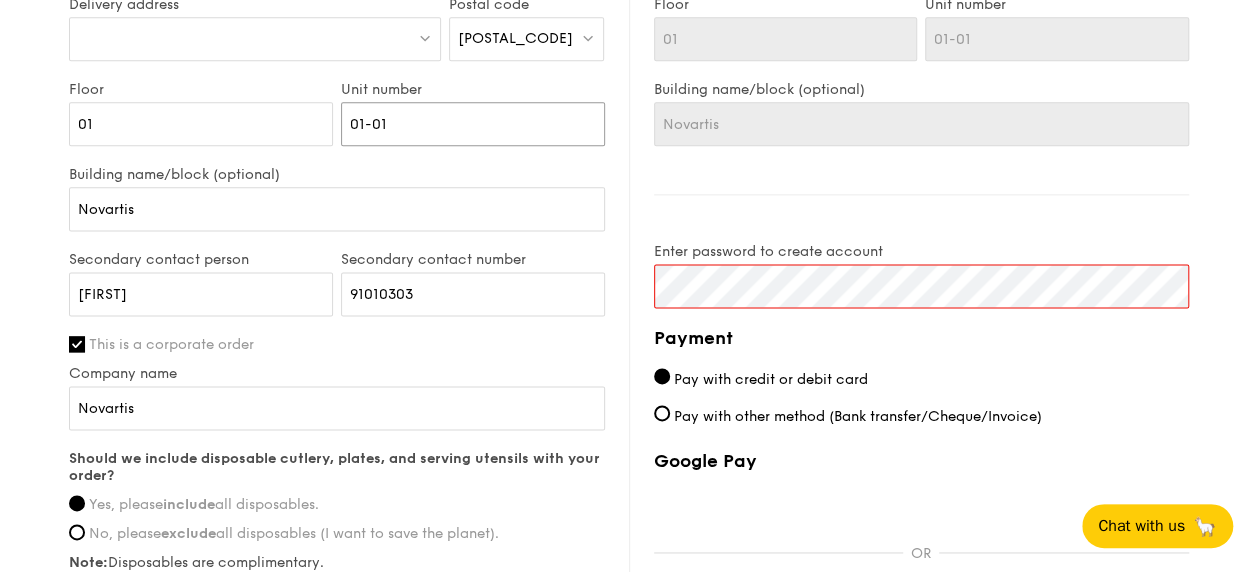 type on "01-01" 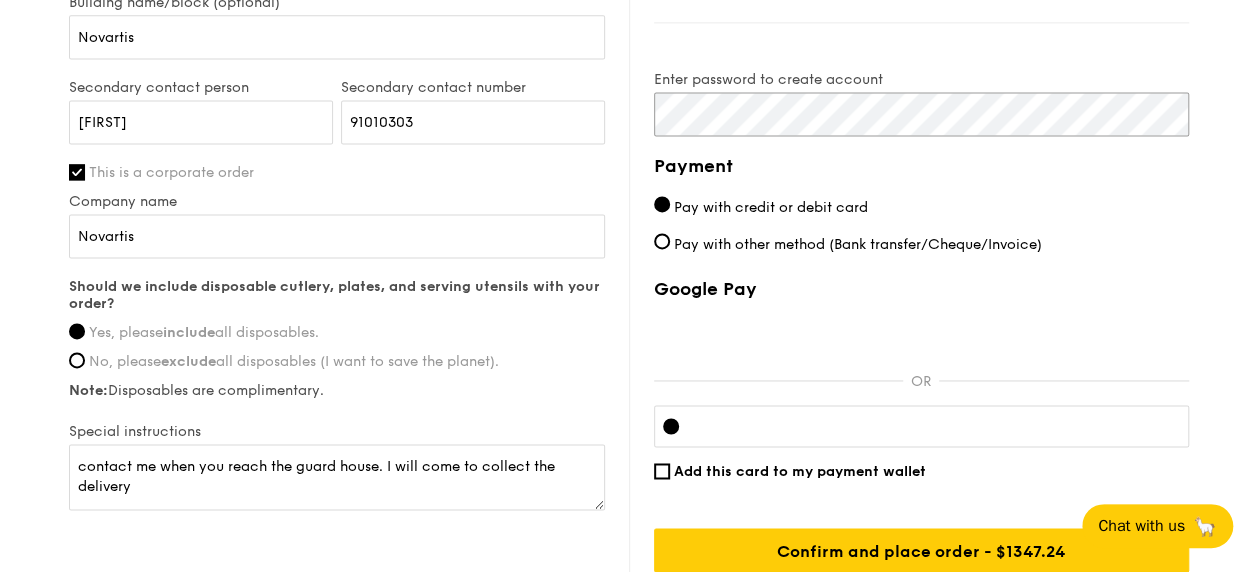 scroll, scrollTop: 1512, scrollLeft: 0, axis: vertical 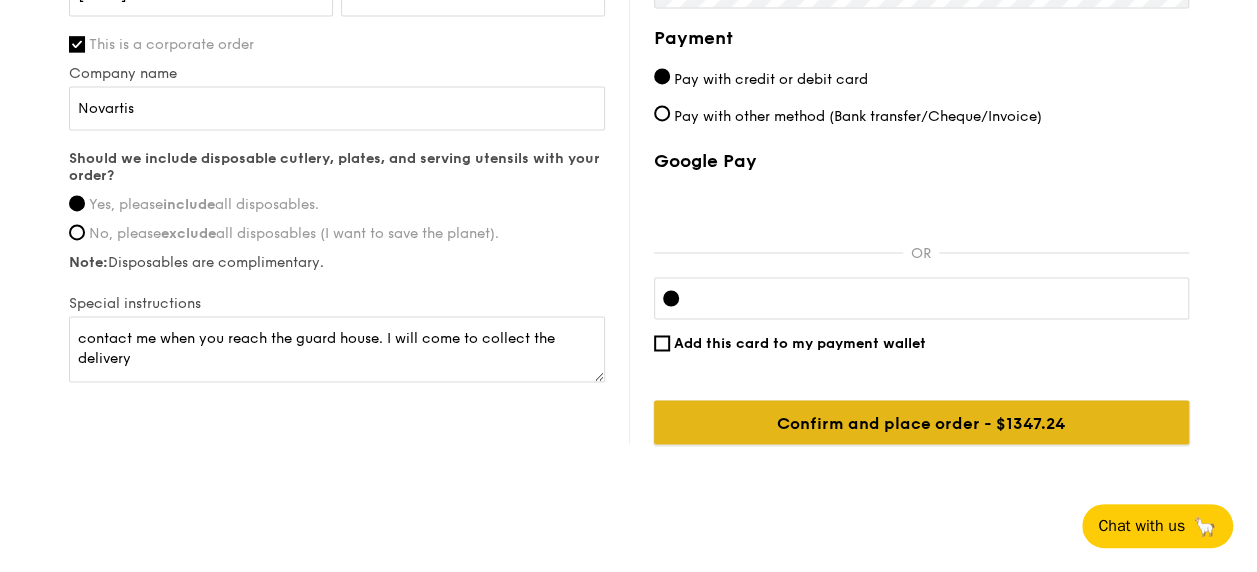 click on "Confirm and place order - $1347.24" at bounding box center [921, 422] 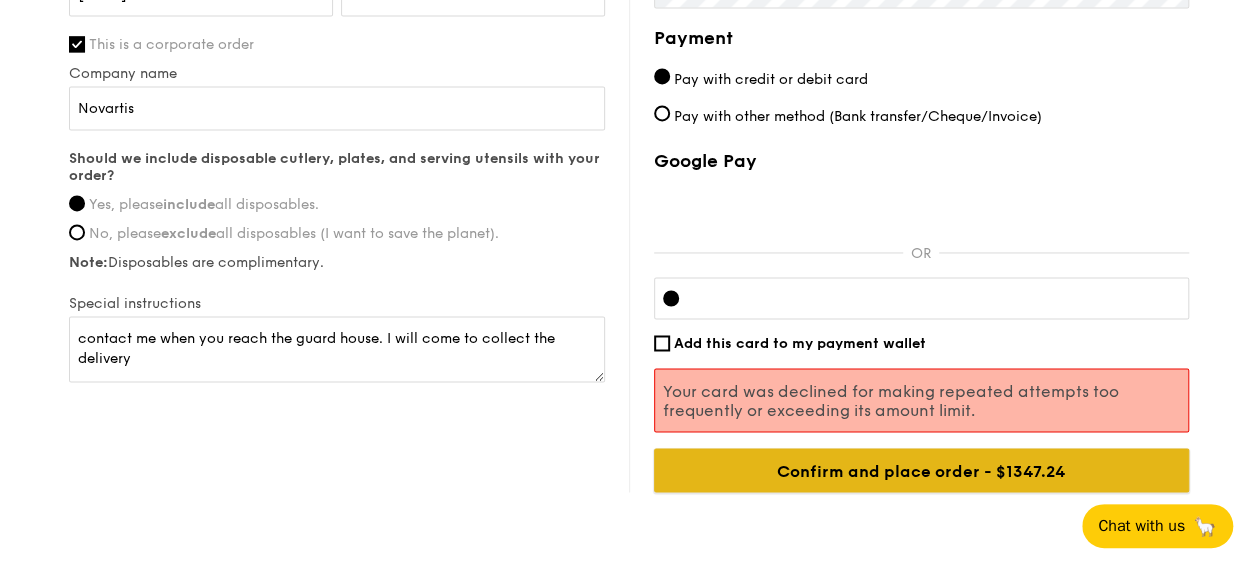 click on "Confirm and place order - $1347.24" at bounding box center (921, 470) 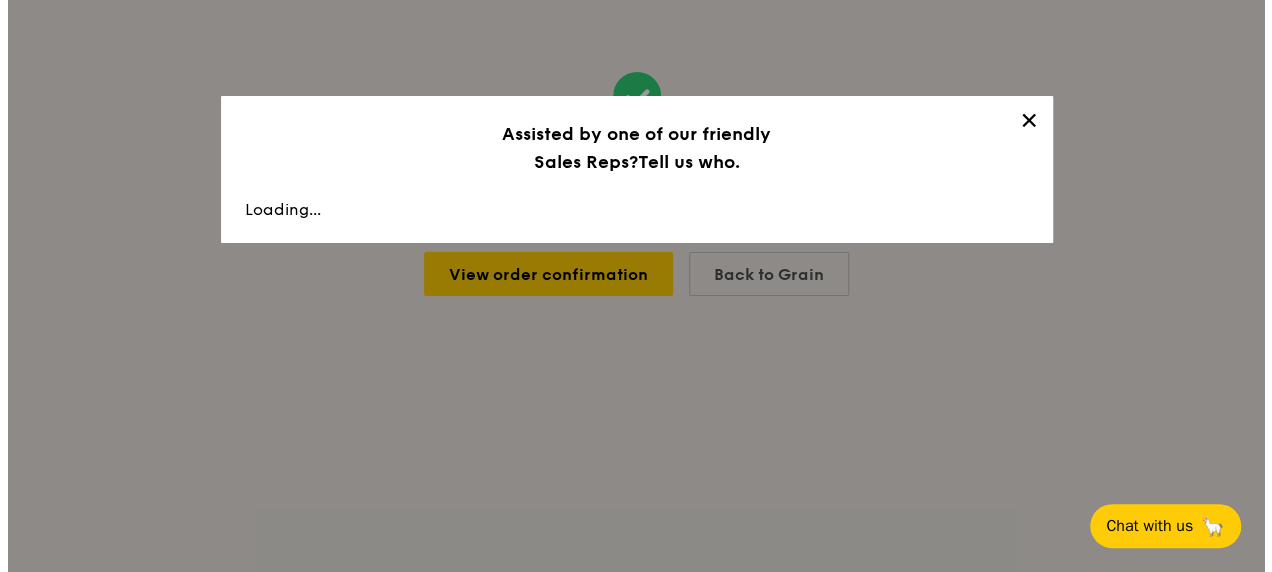 scroll, scrollTop: 0, scrollLeft: 0, axis: both 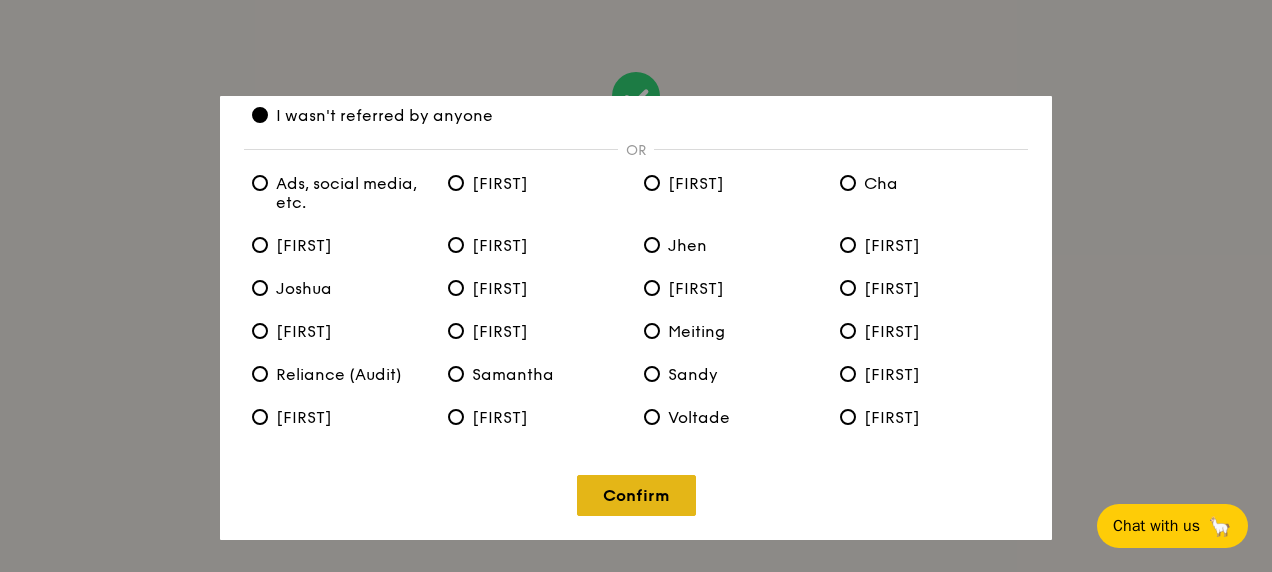 click on "Confirm" at bounding box center [636, 495] 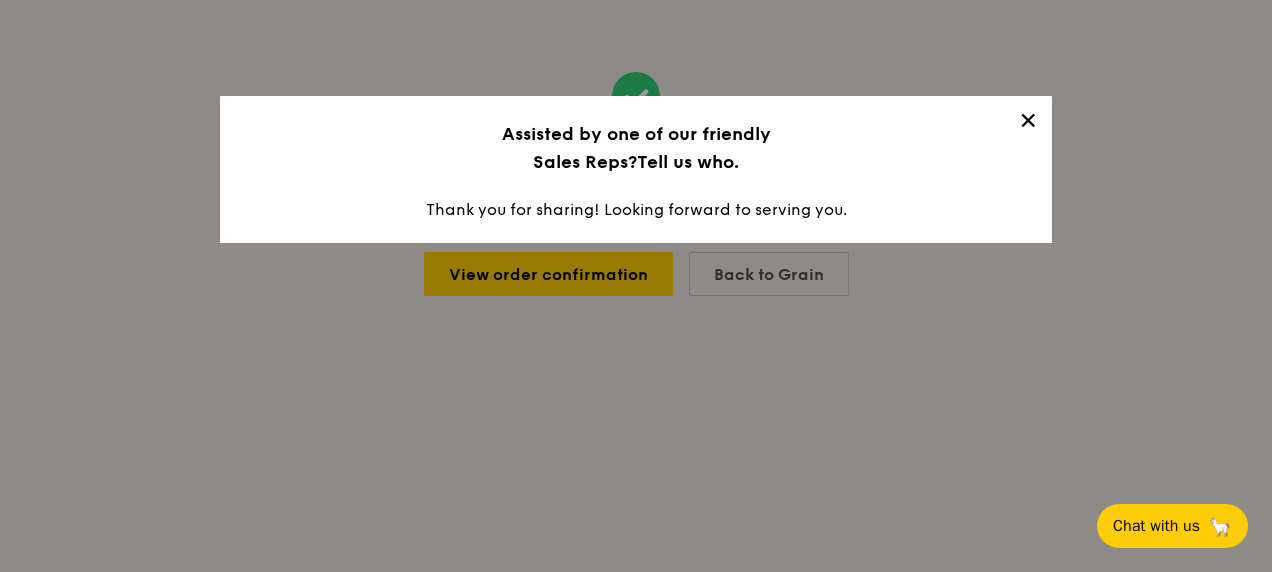 scroll, scrollTop: 0, scrollLeft: 0, axis: both 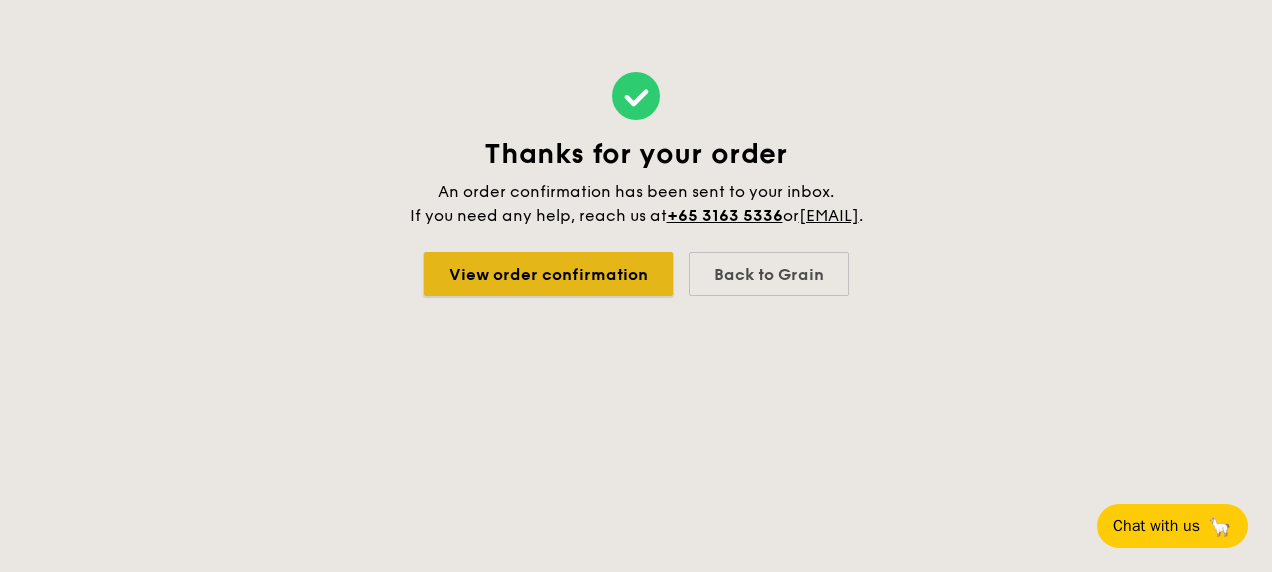 click on "View order confirmation" at bounding box center [548, 274] 